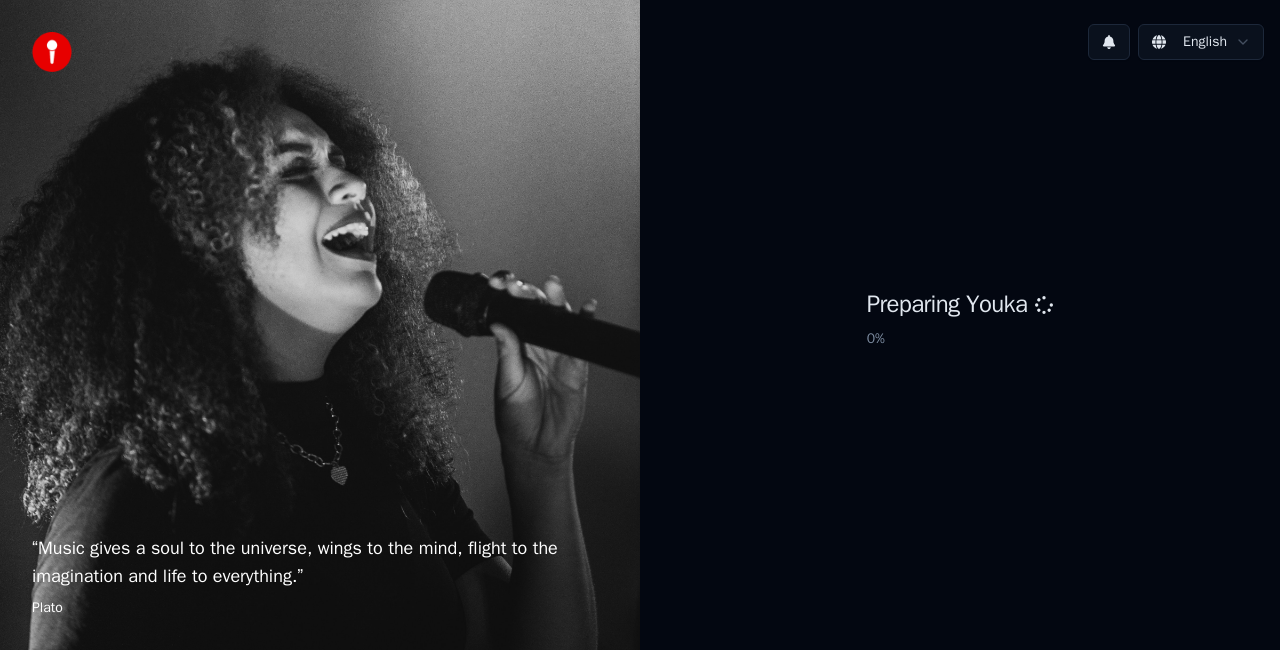 scroll, scrollTop: 0, scrollLeft: 0, axis: both 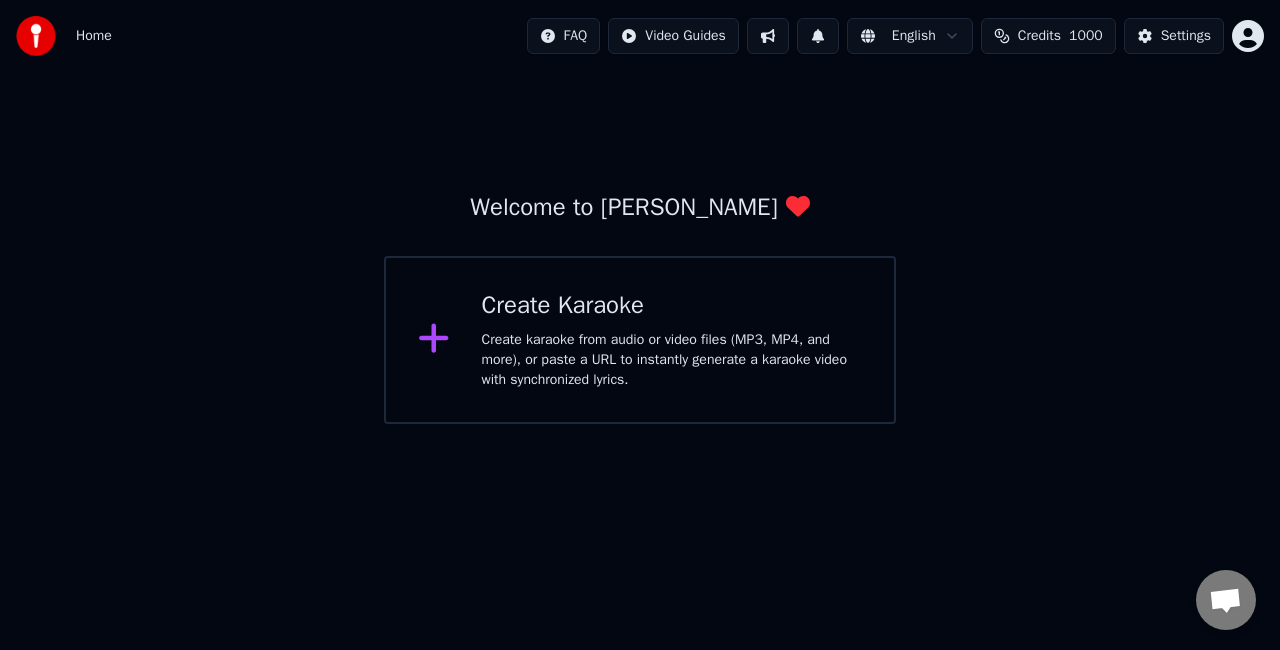 click on "Welcome to Youka Create Karaoke Create karaoke from audio or video files (MP3, MP4, and more), or paste a URL to instantly generate a karaoke video with synchronized lyrics." at bounding box center [640, 248] 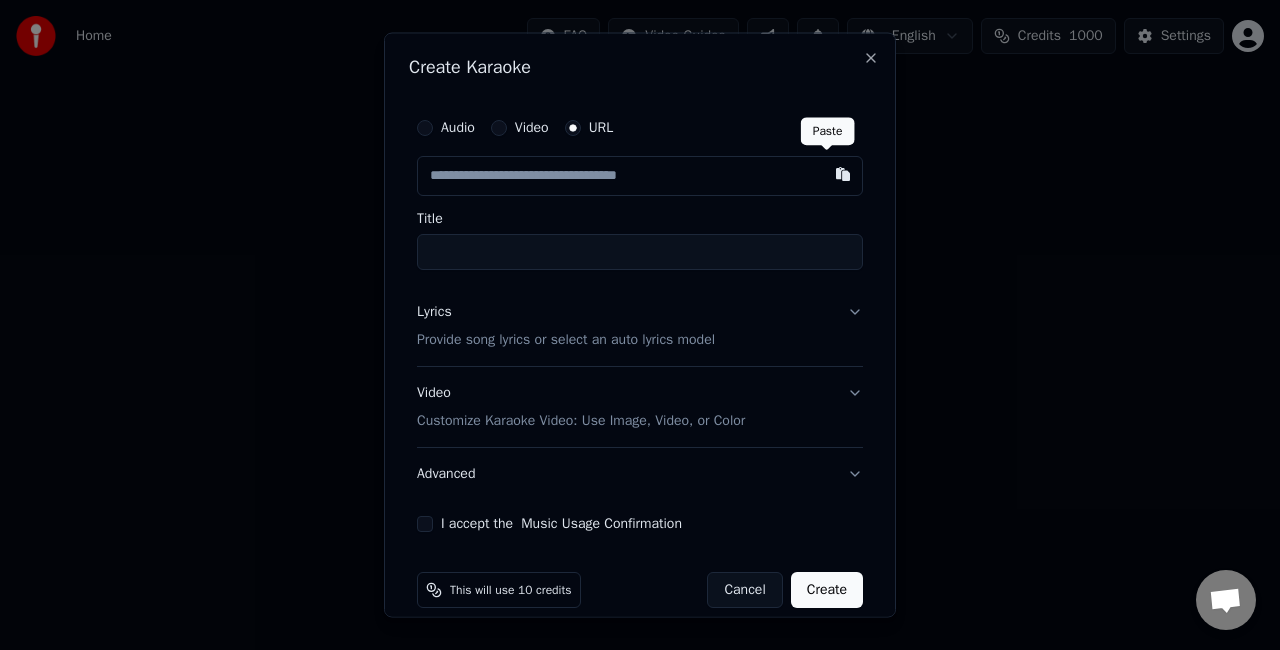click at bounding box center (843, 174) 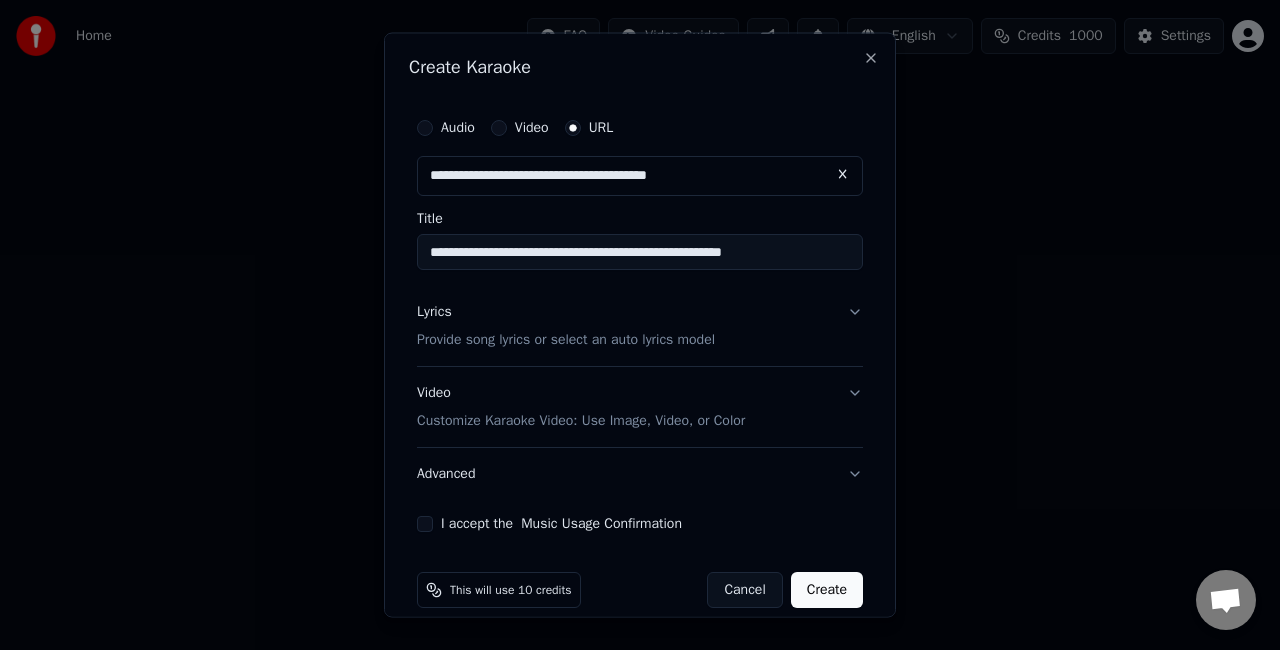 click on "**********" at bounding box center [640, 252] 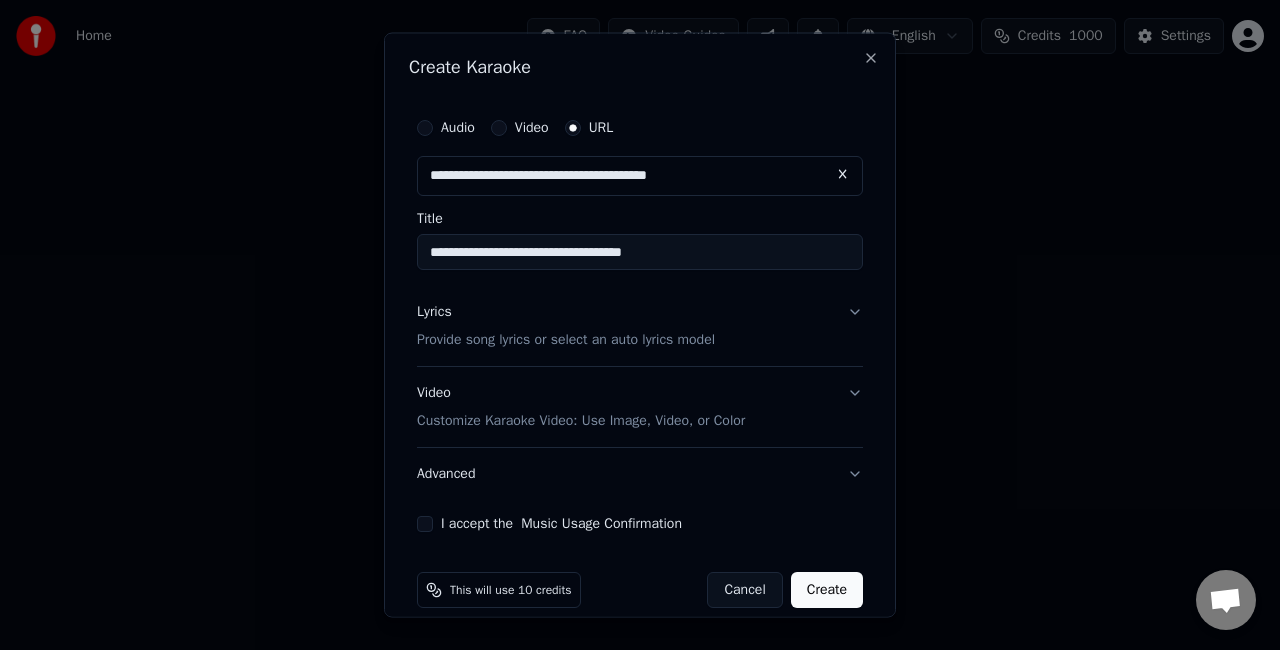 type on "**********" 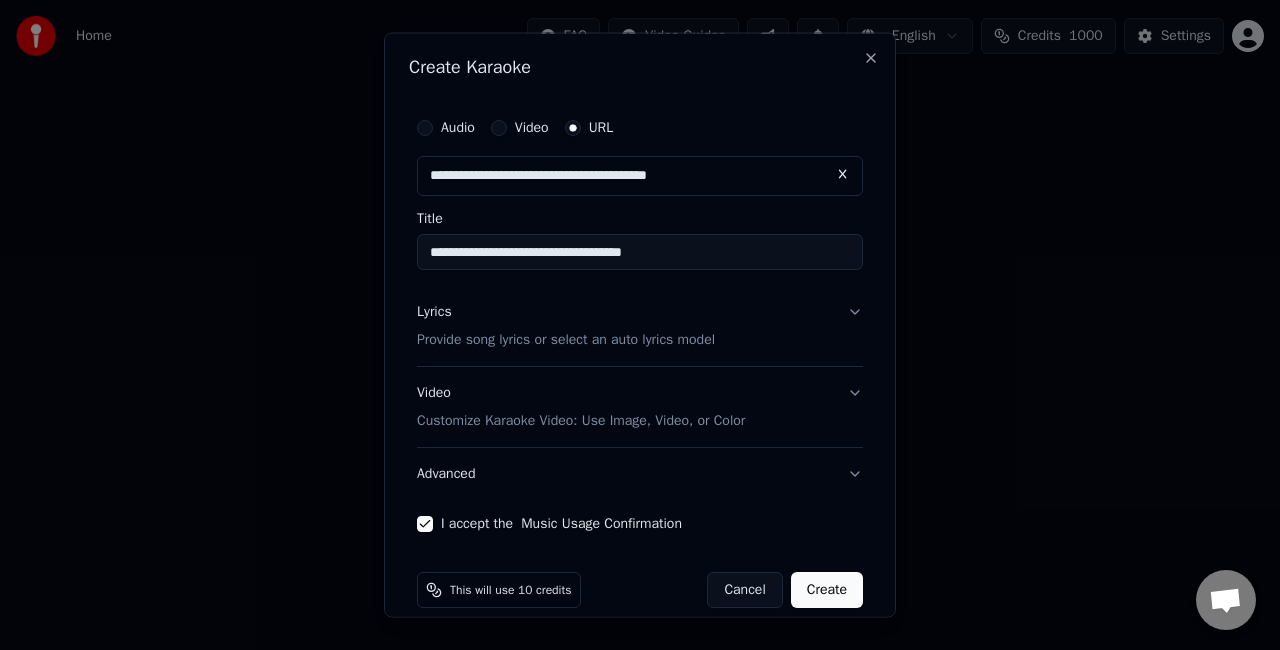 click on "Create" at bounding box center [827, 589] 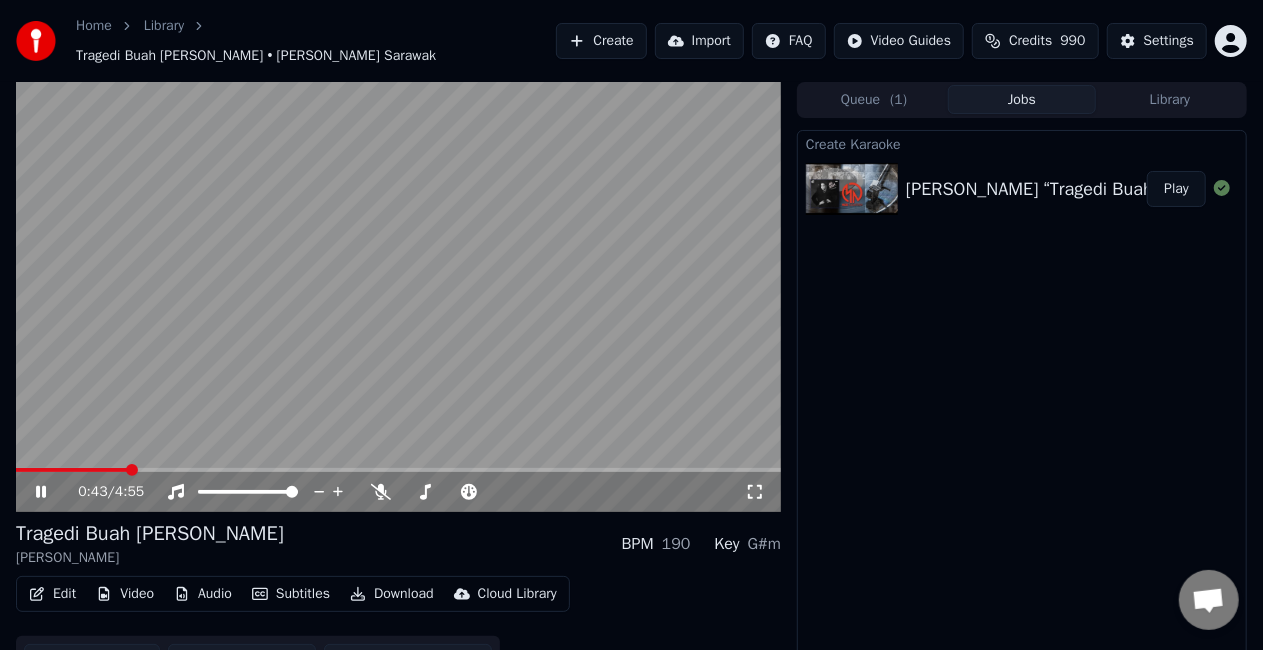 click at bounding box center [398, 470] 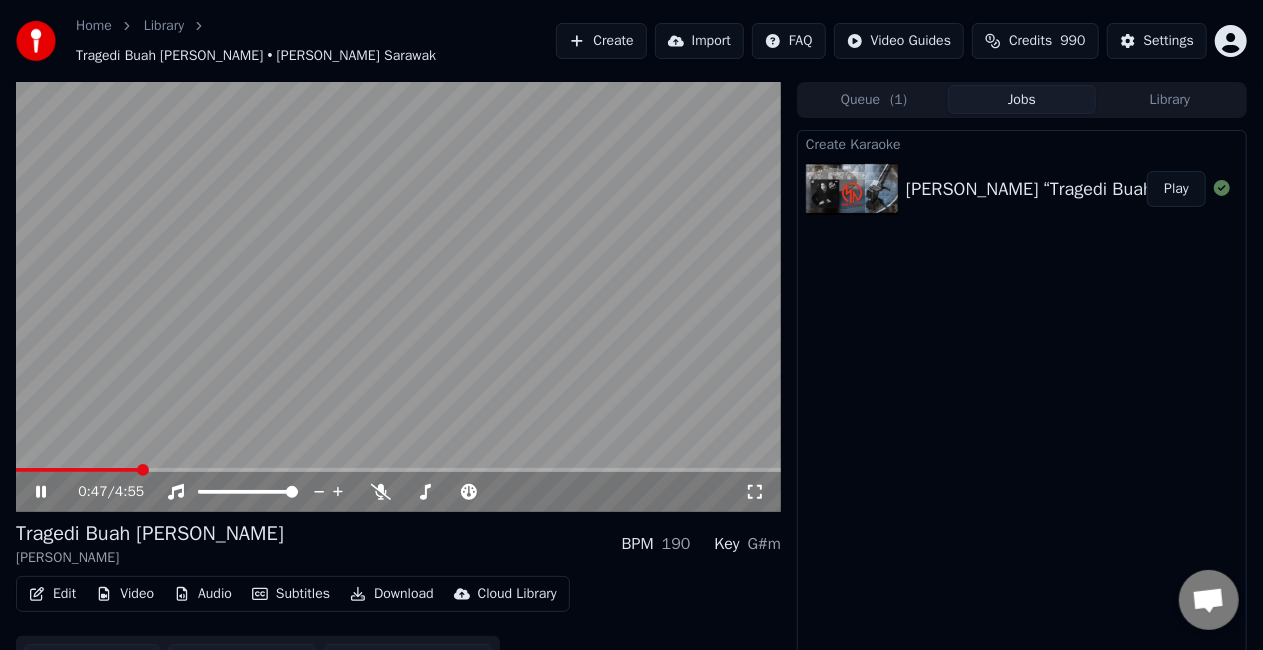 click 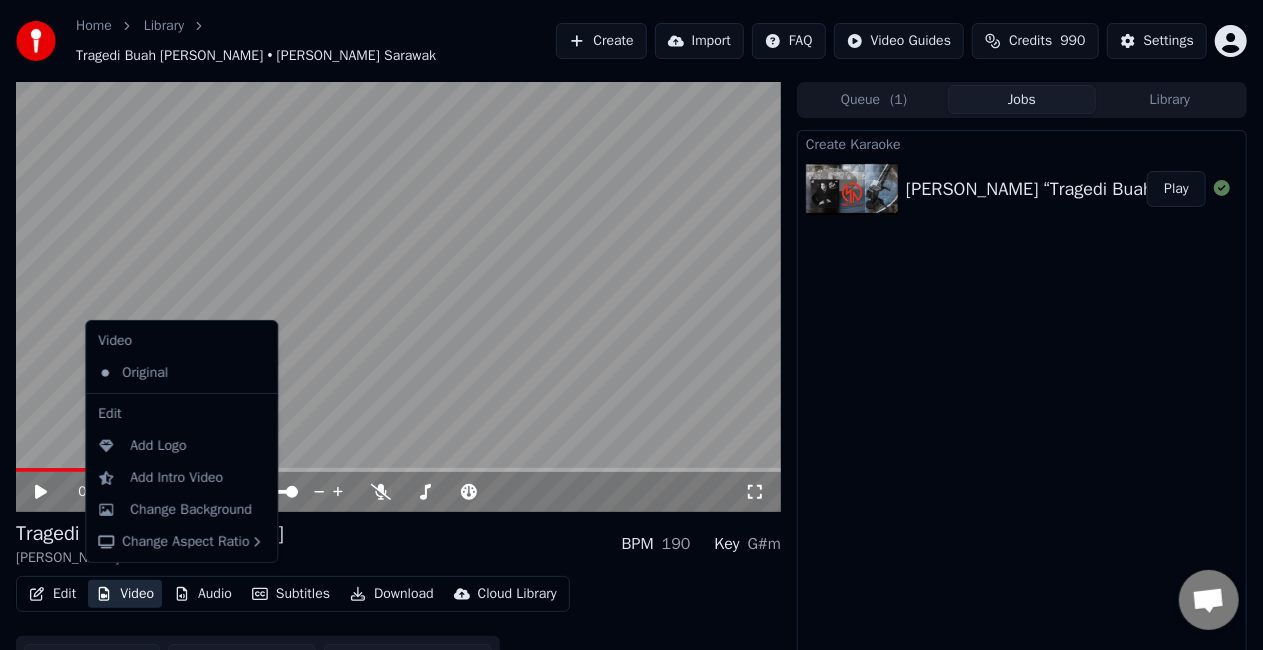 click on "Video" at bounding box center [125, 594] 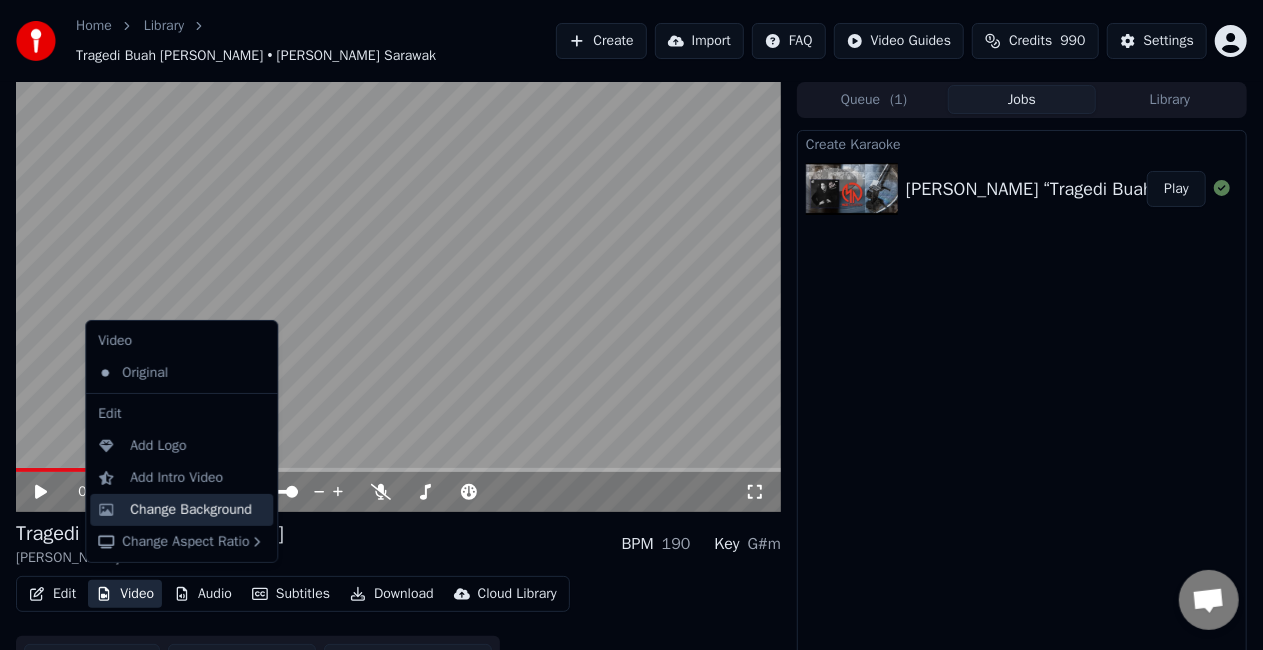 click on "Change Background" at bounding box center [191, 510] 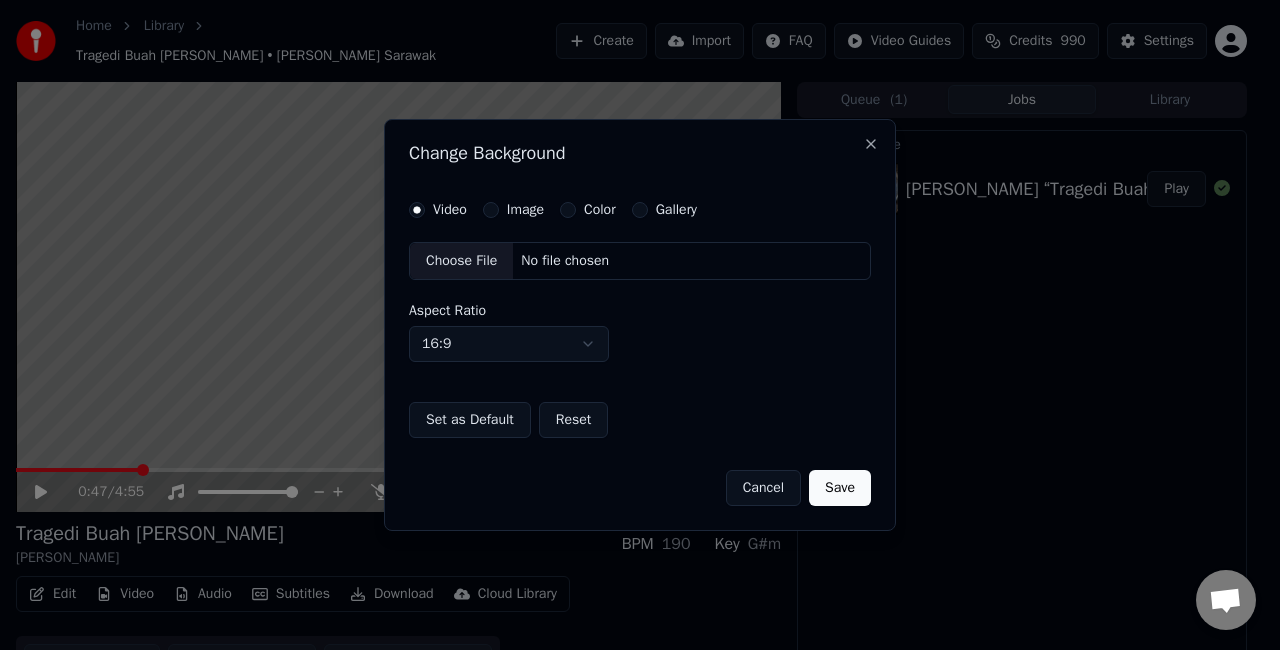 click on "Image" at bounding box center (491, 210) 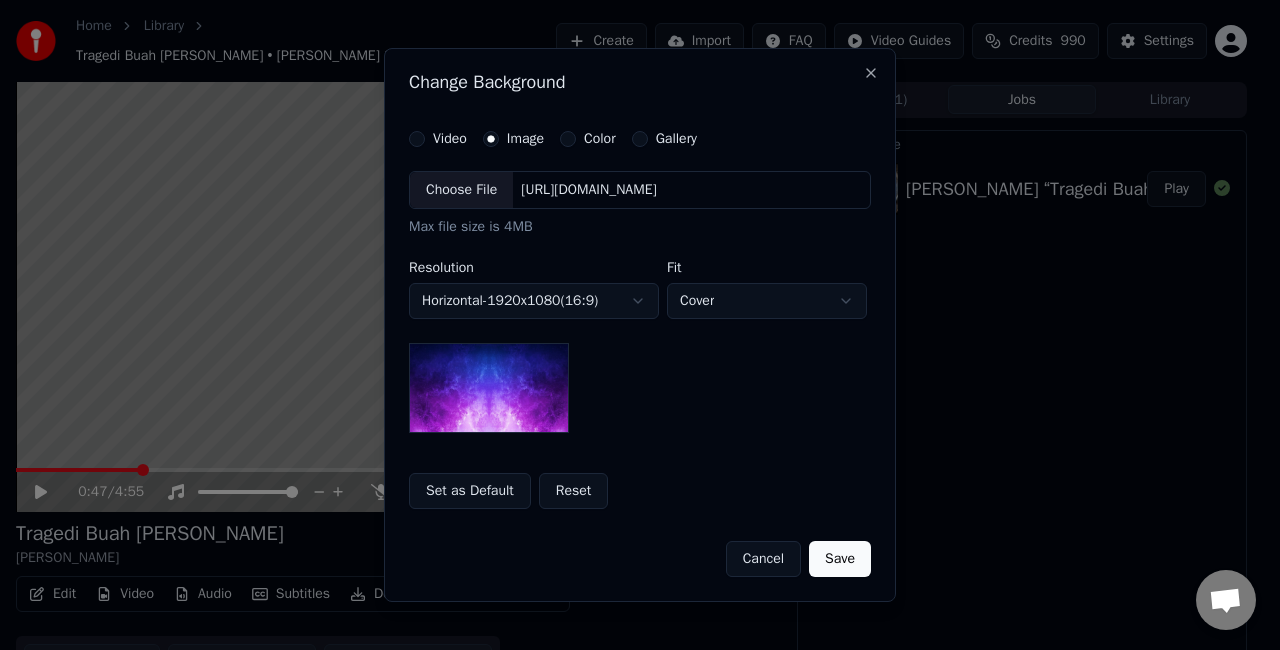 click on "Choose File" at bounding box center (461, 190) 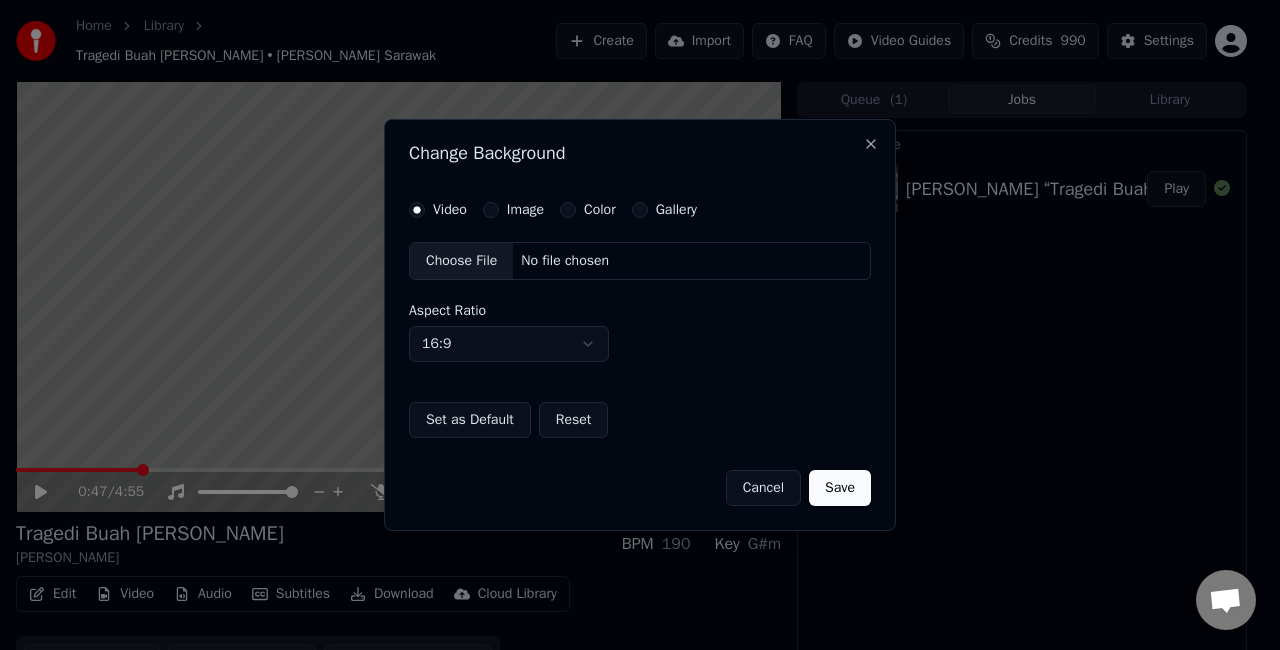 click on "Choose File" at bounding box center [461, 261] 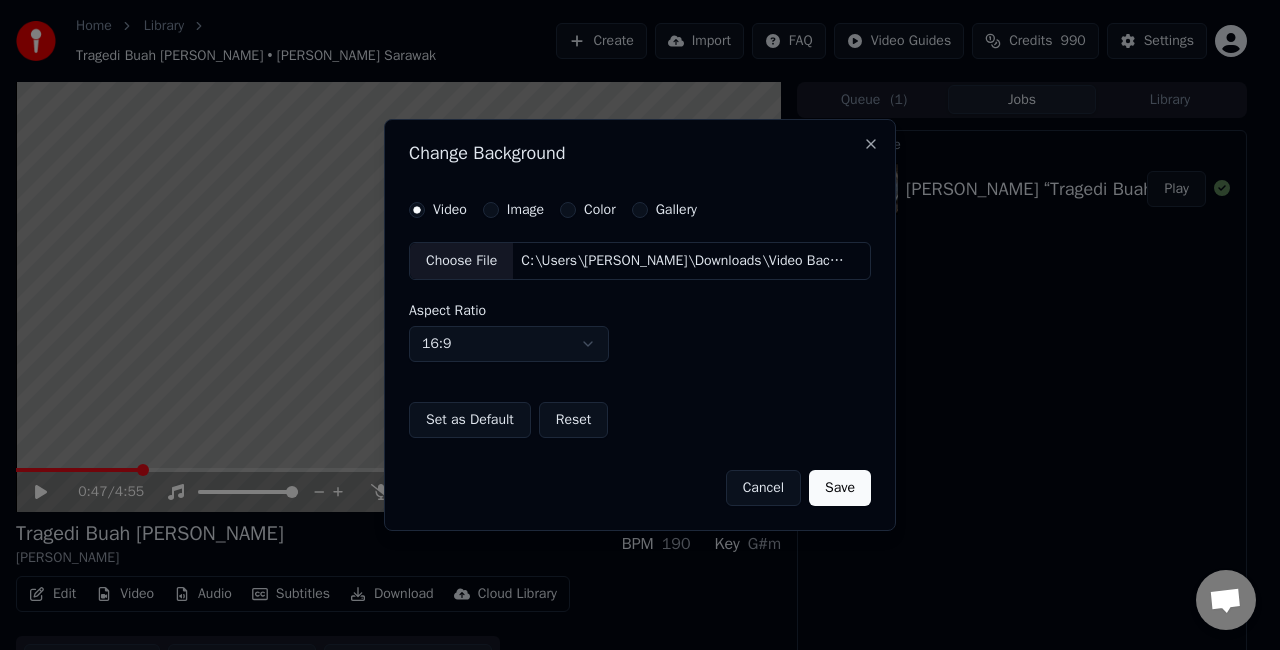 click on "Save" at bounding box center (840, 488) 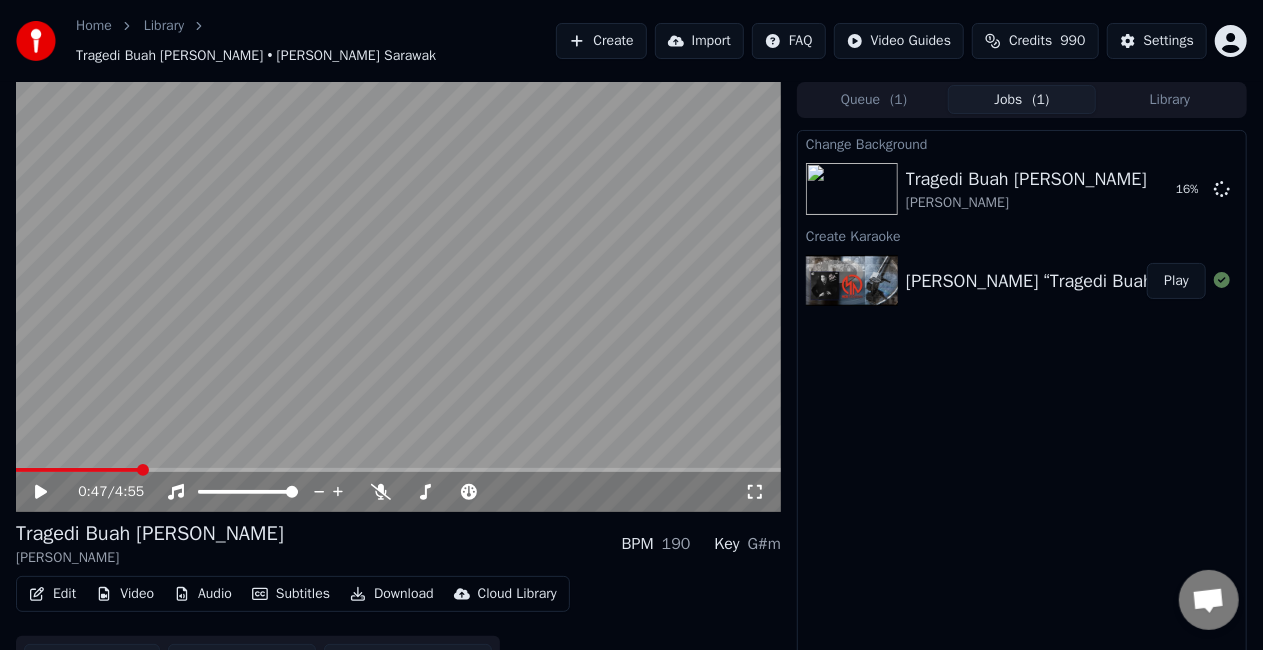 click on "Edit" at bounding box center (52, 594) 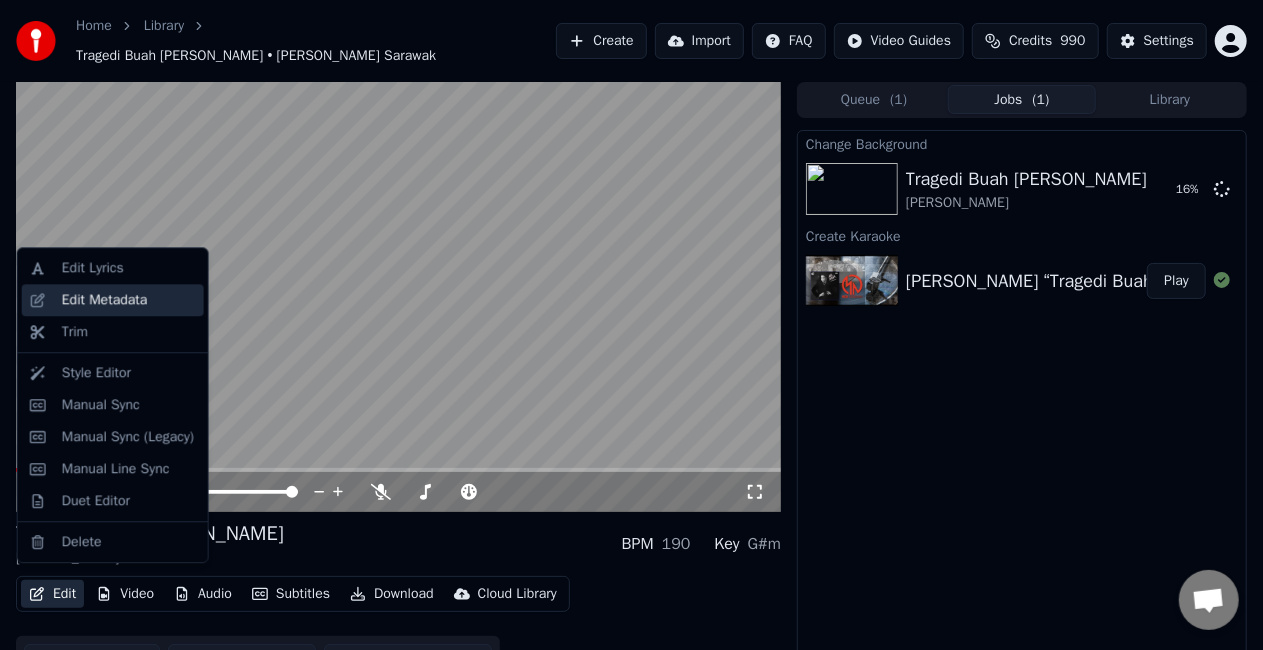 click on "Edit Metadata" at bounding box center [105, 300] 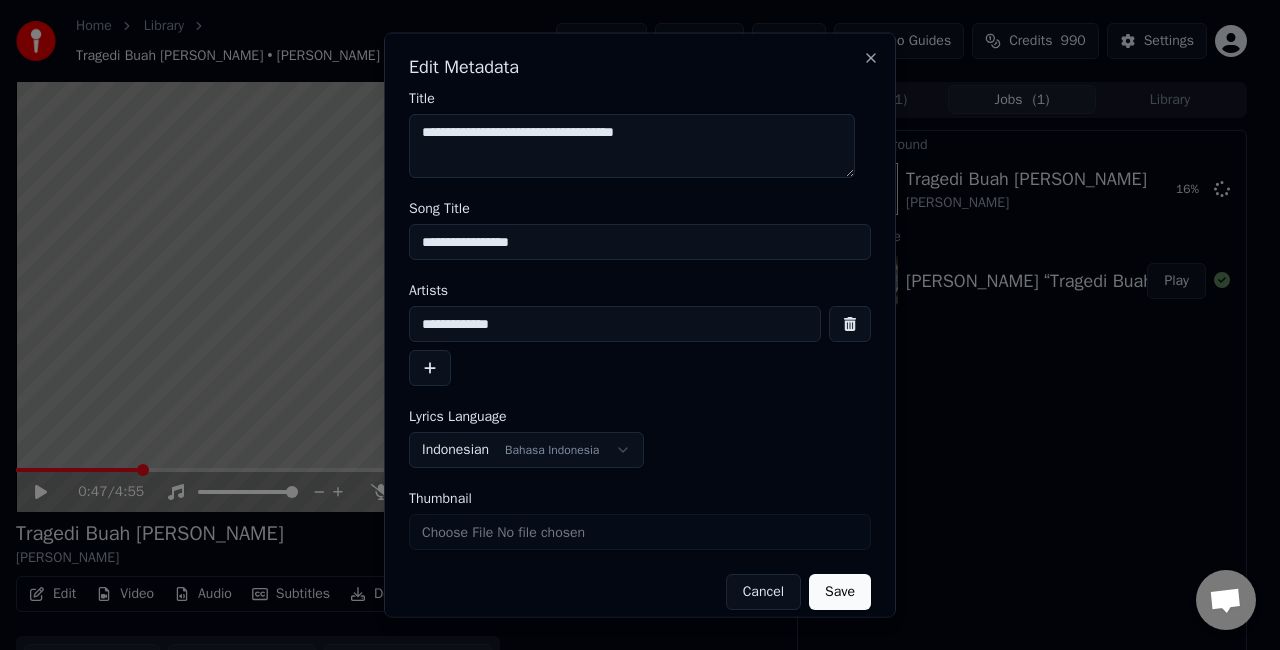 click on "**********" at bounding box center [640, 242] 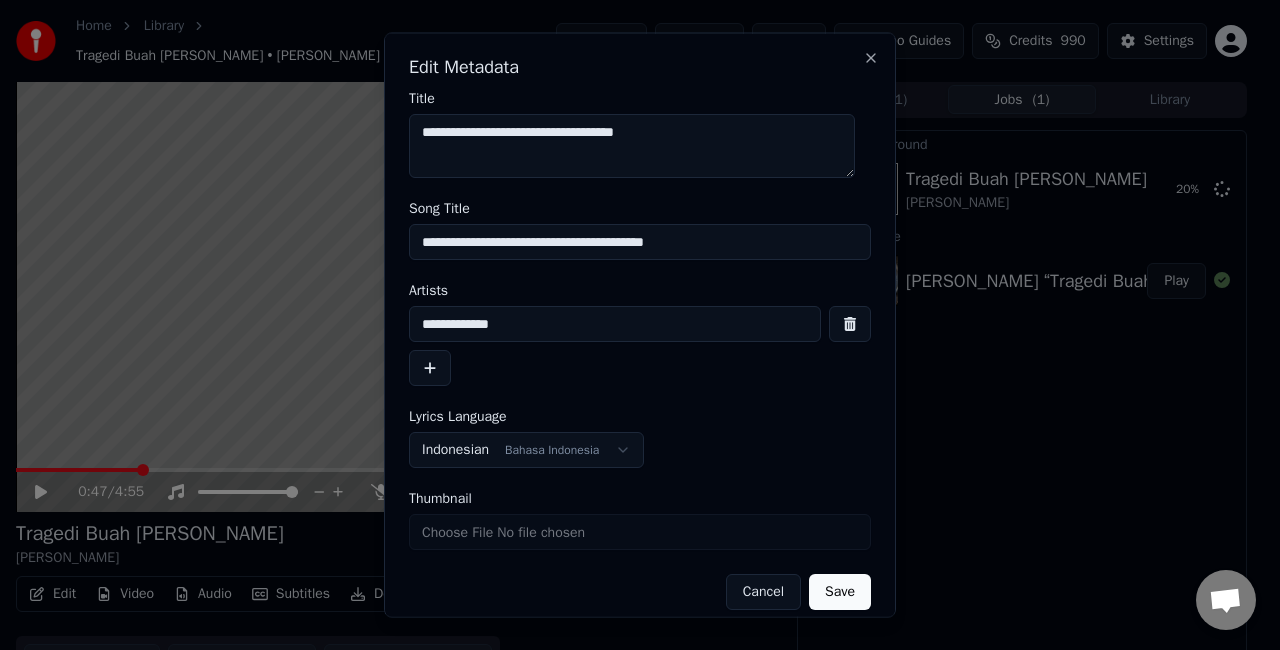 type on "**********" 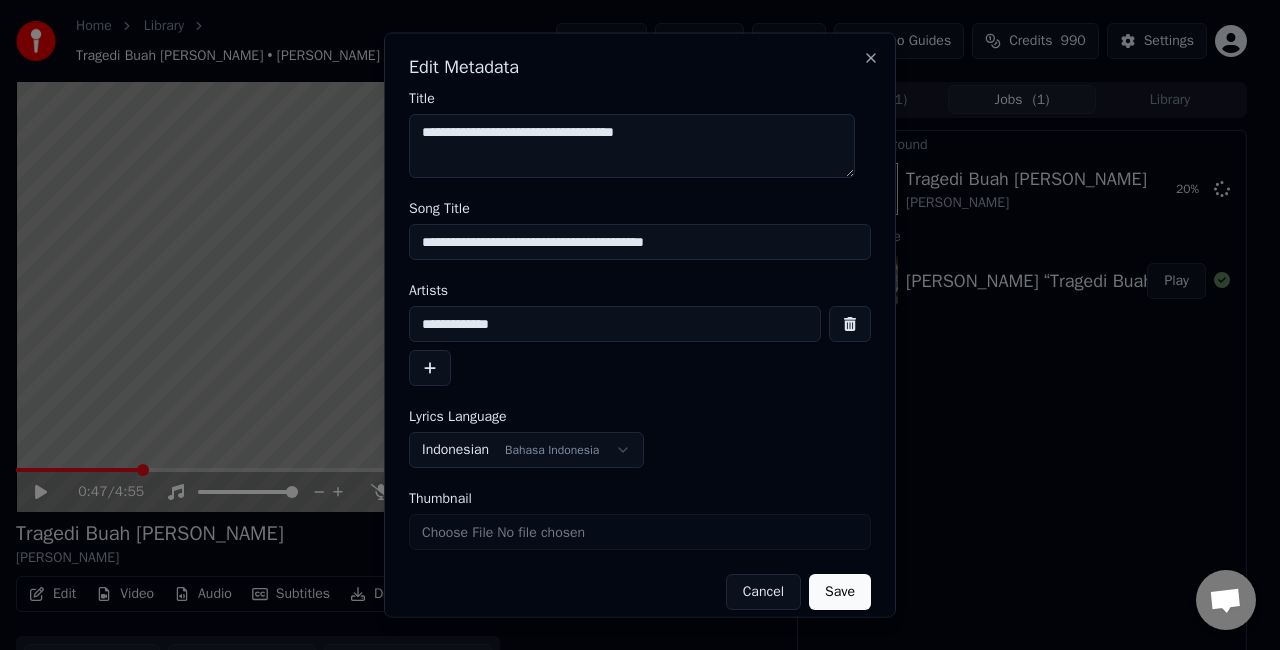 click on "Indonesian Bahasa Indonesia" at bounding box center [526, 450] 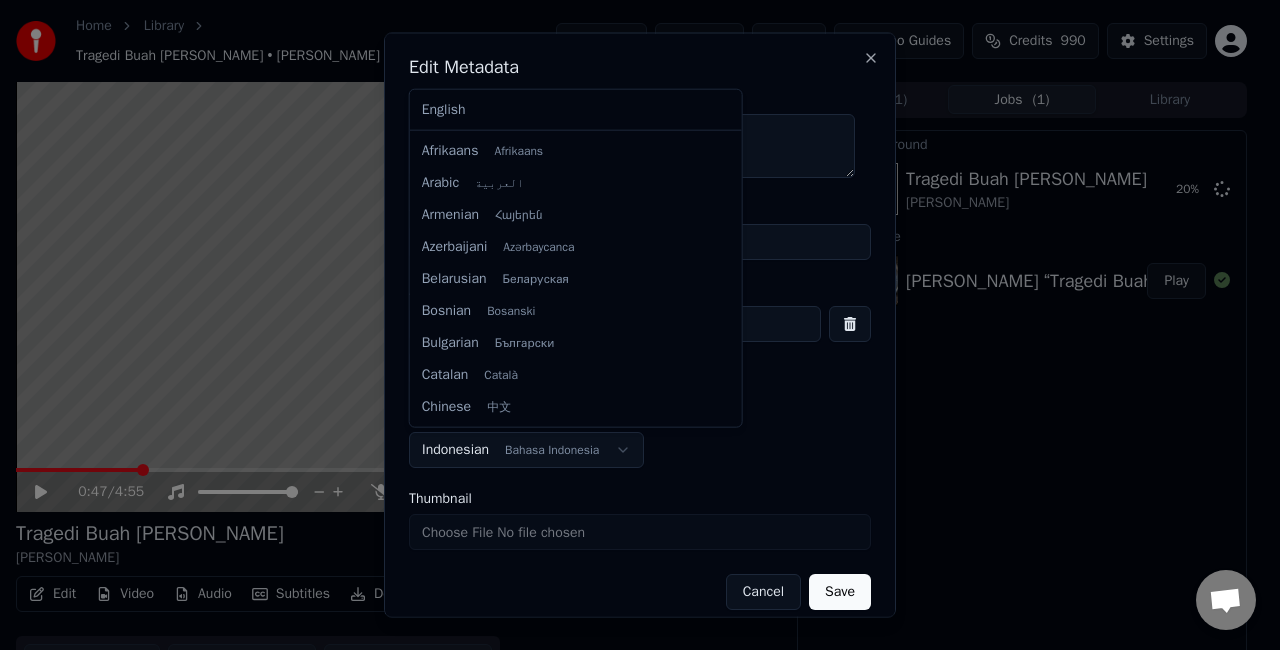 scroll, scrollTop: 512, scrollLeft: 0, axis: vertical 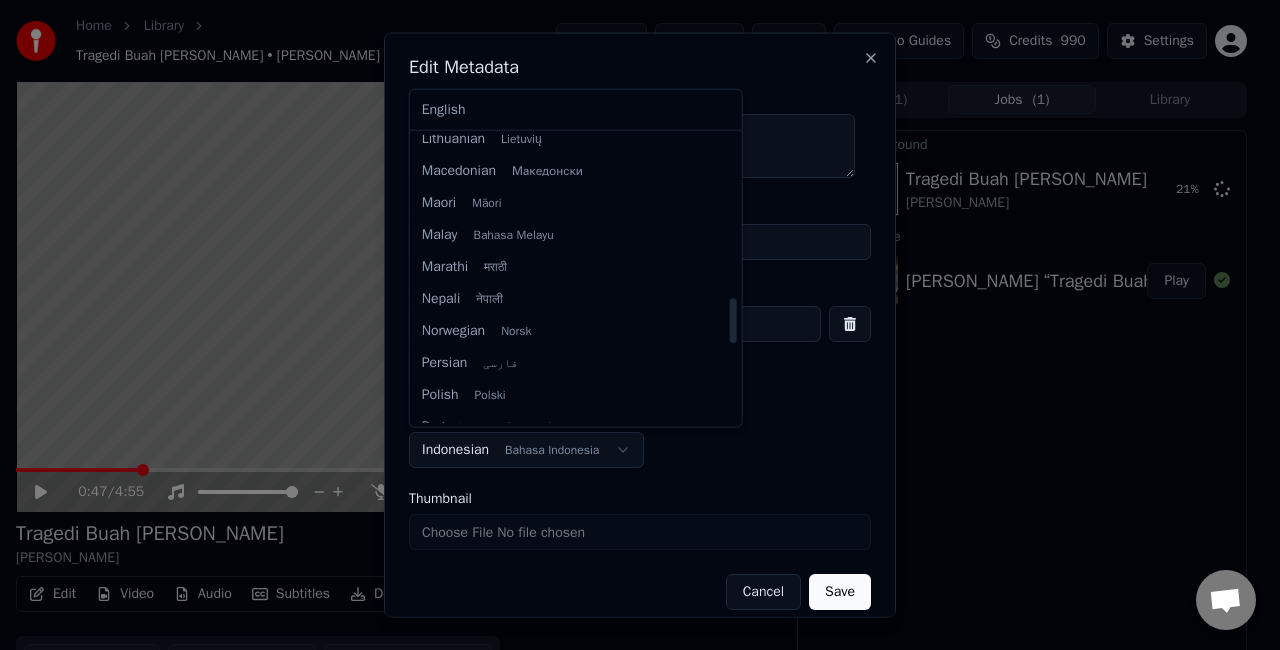 select on "**" 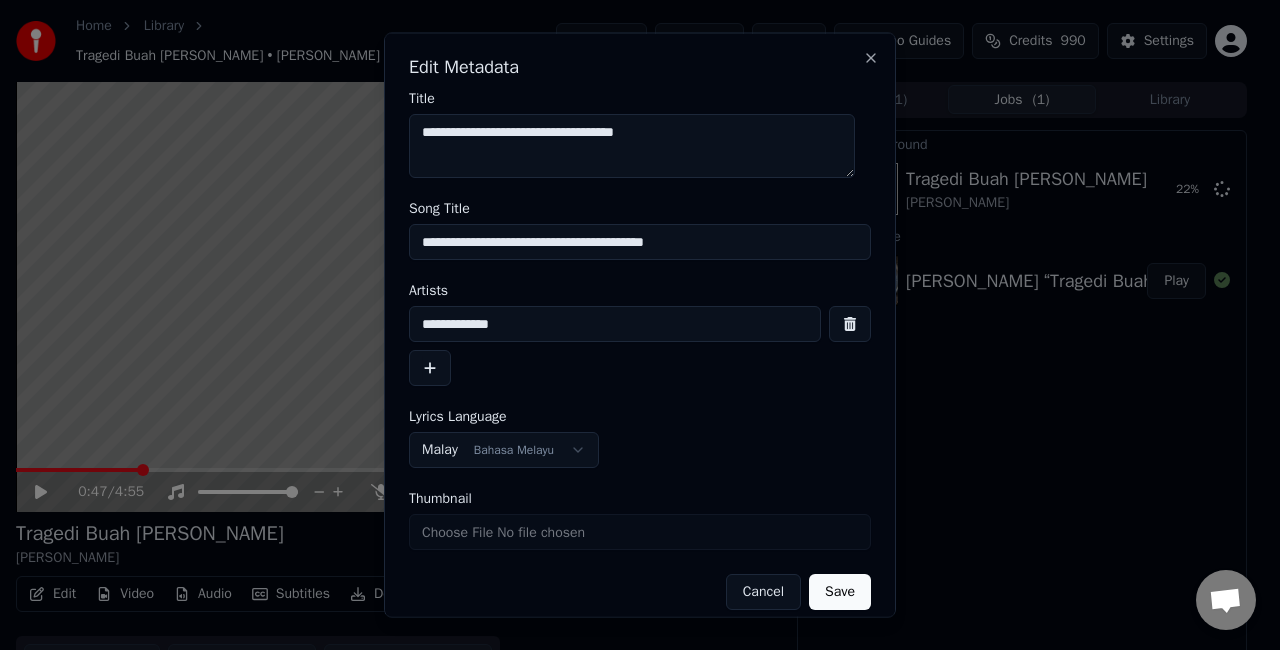 click on "Save" at bounding box center [840, 592] 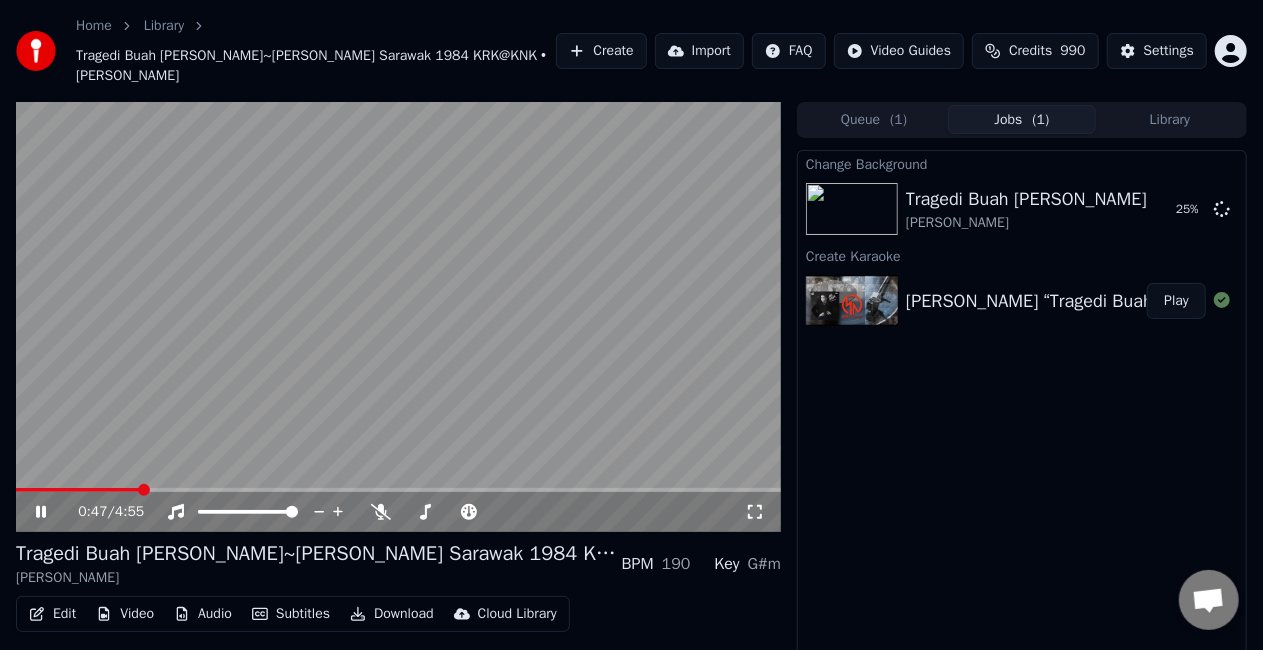 click at bounding box center (398, 317) 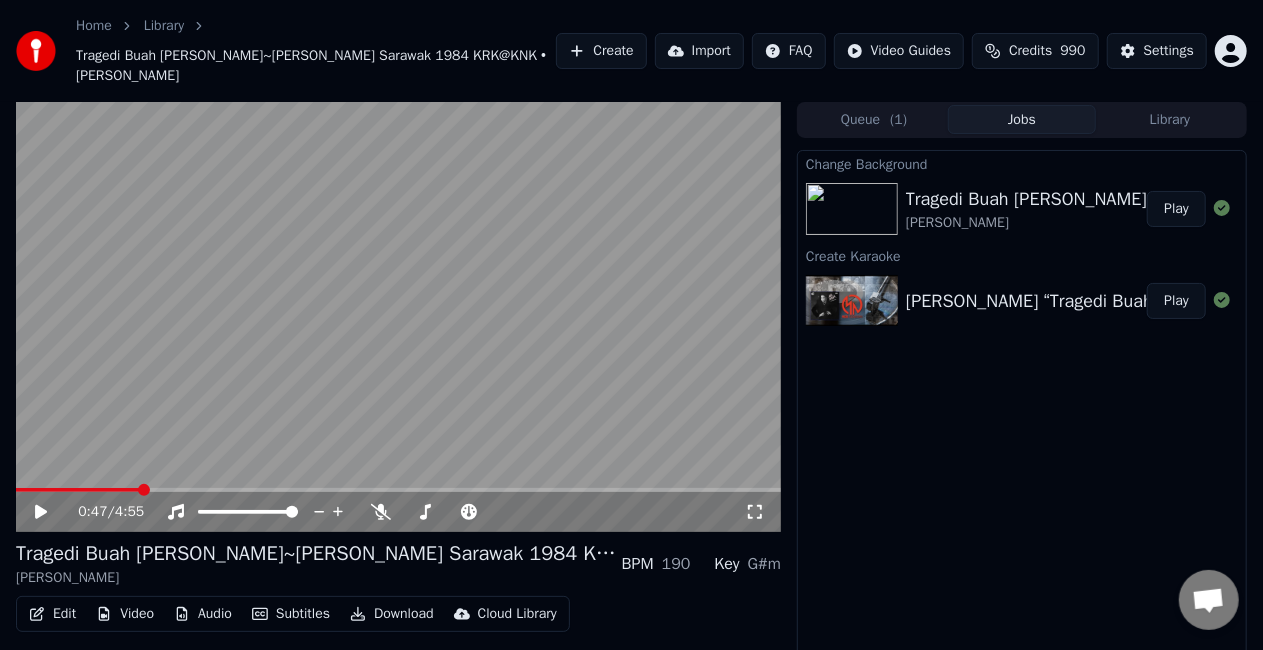click on "Play" at bounding box center [1176, 209] 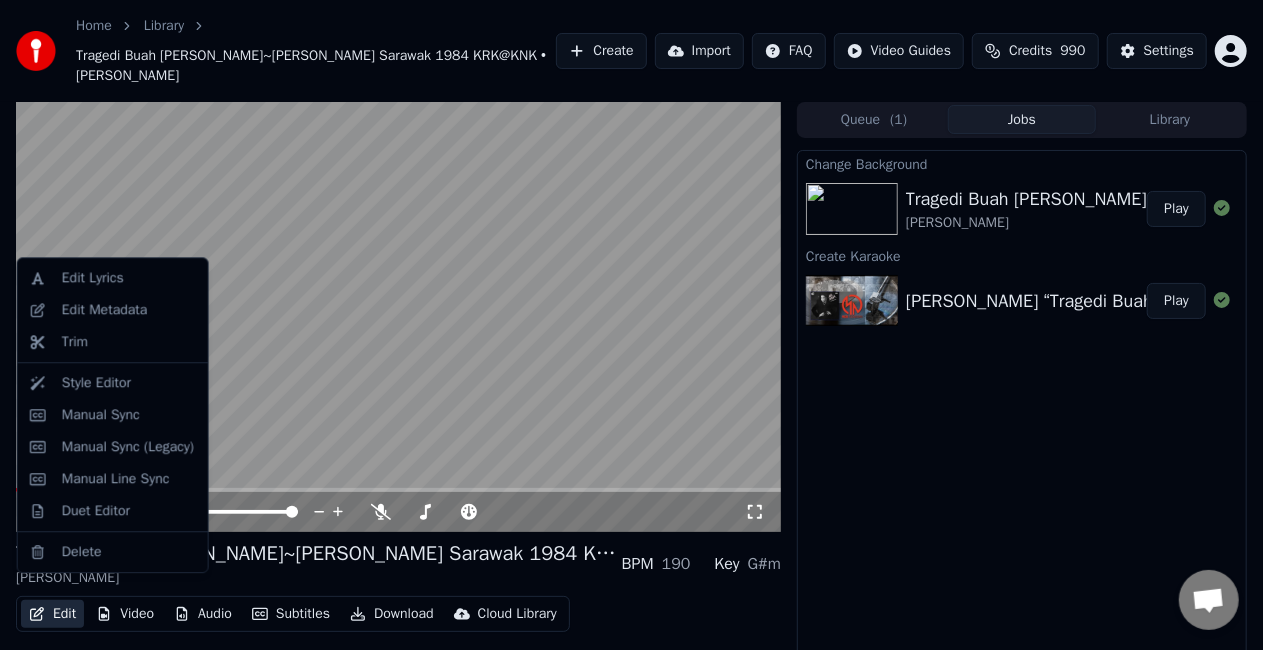 click on "Edit" at bounding box center [52, 614] 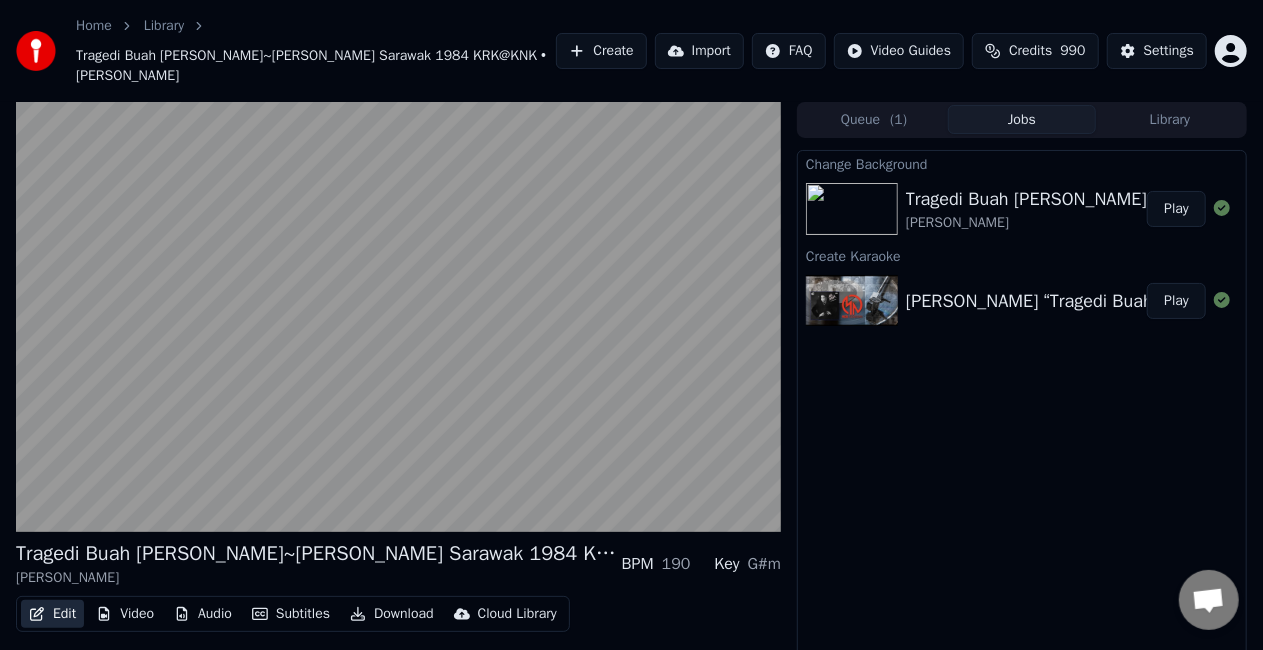 click on "Edit" at bounding box center (52, 614) 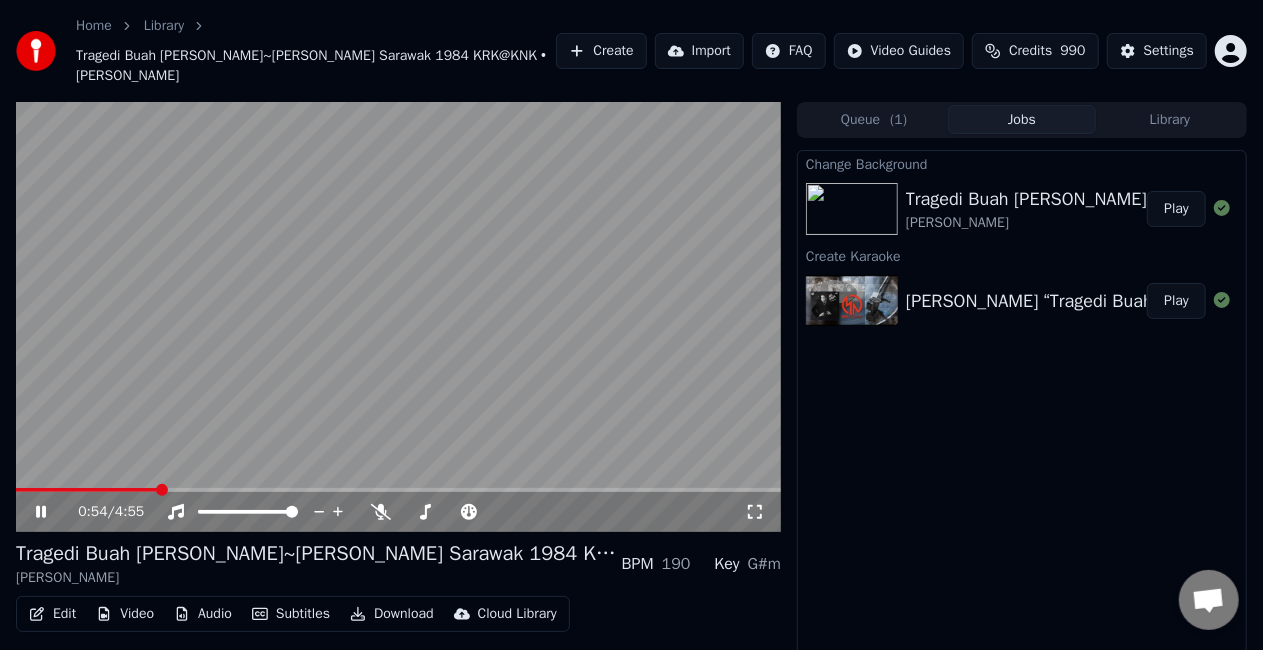 click 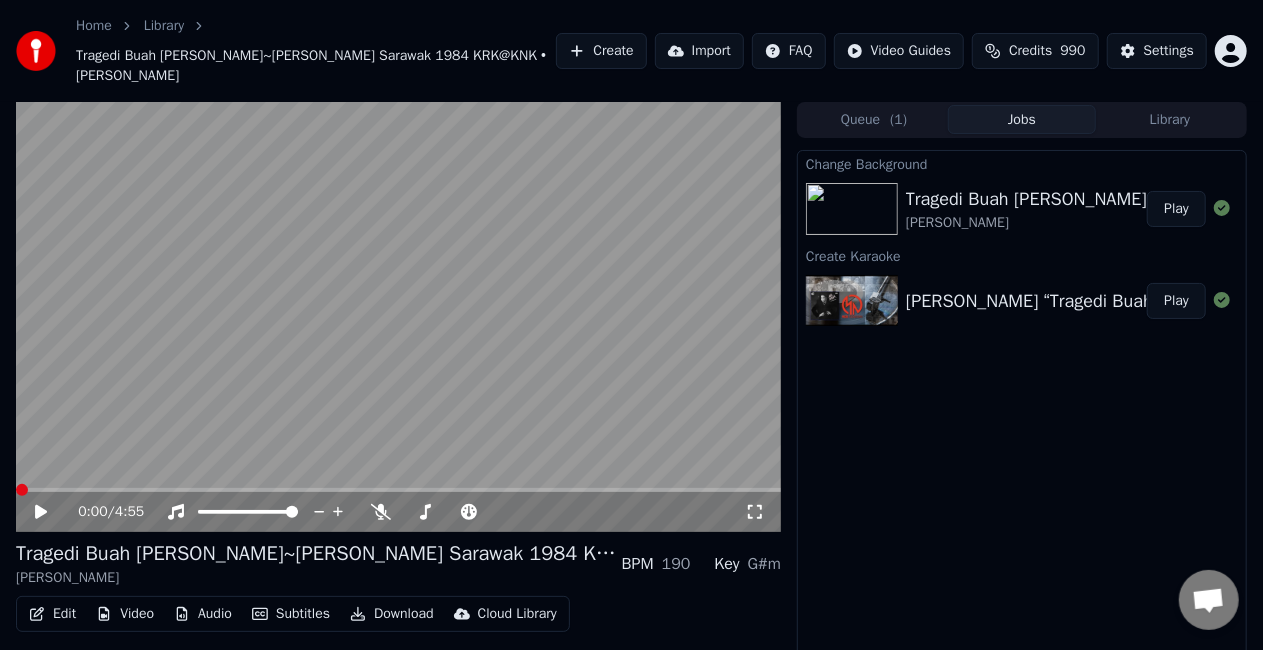 click at bounding box center (22, 490) 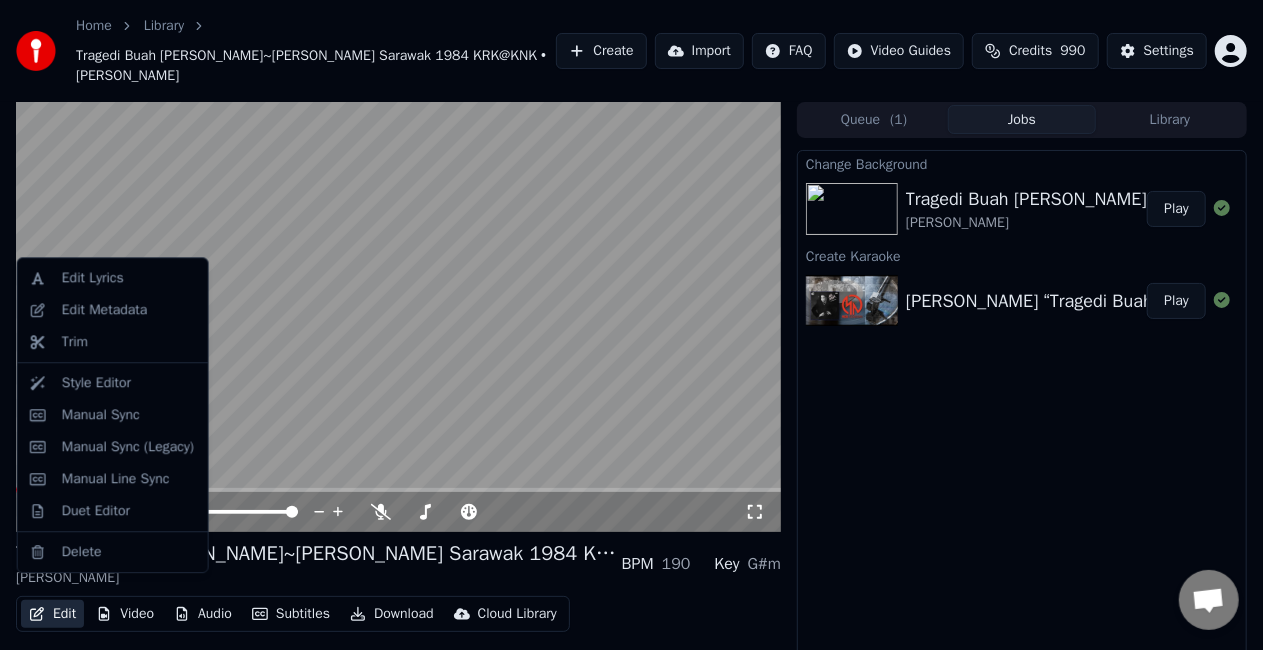 click on "Edit" at bounding box center [52, 614] 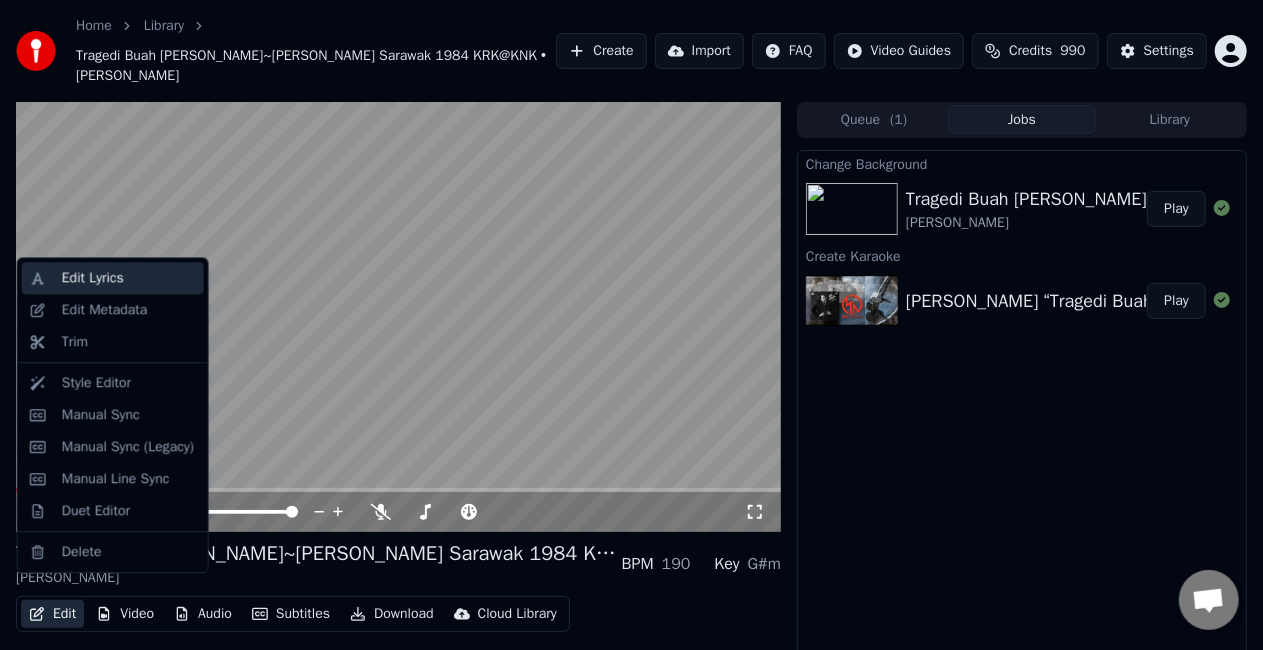 click on "Edit Lyrics" at bounding box center [93, 278] 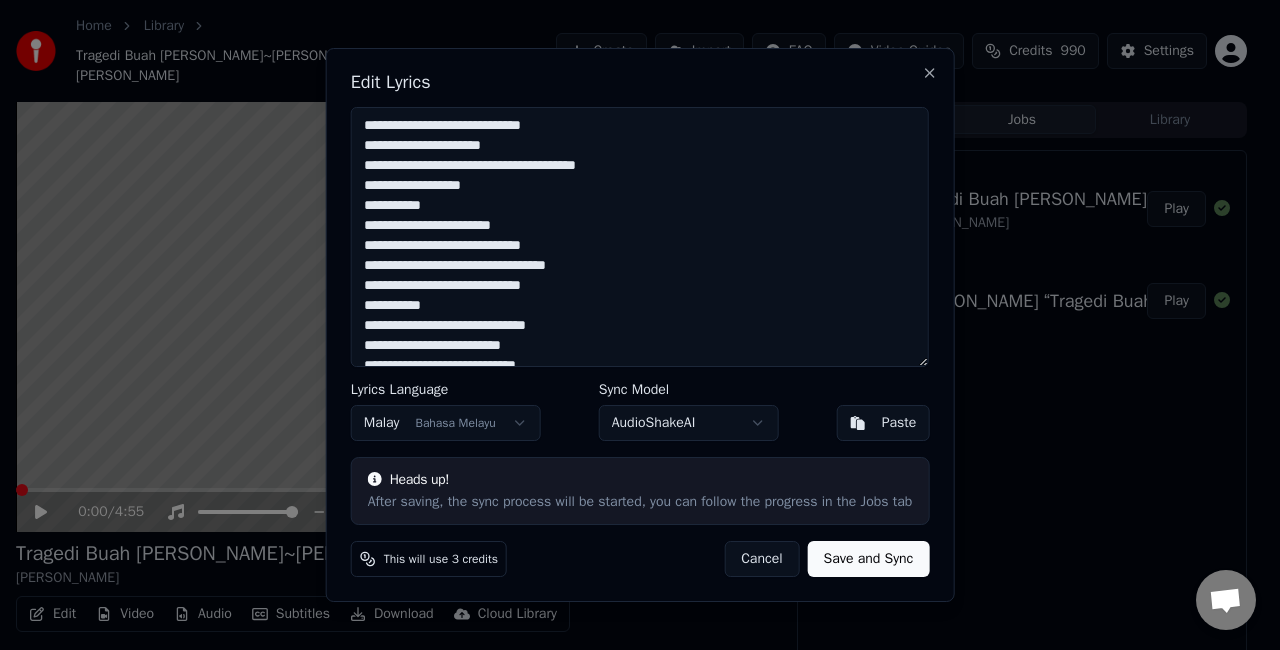 click on "**********" at bounding box center (640, 325) 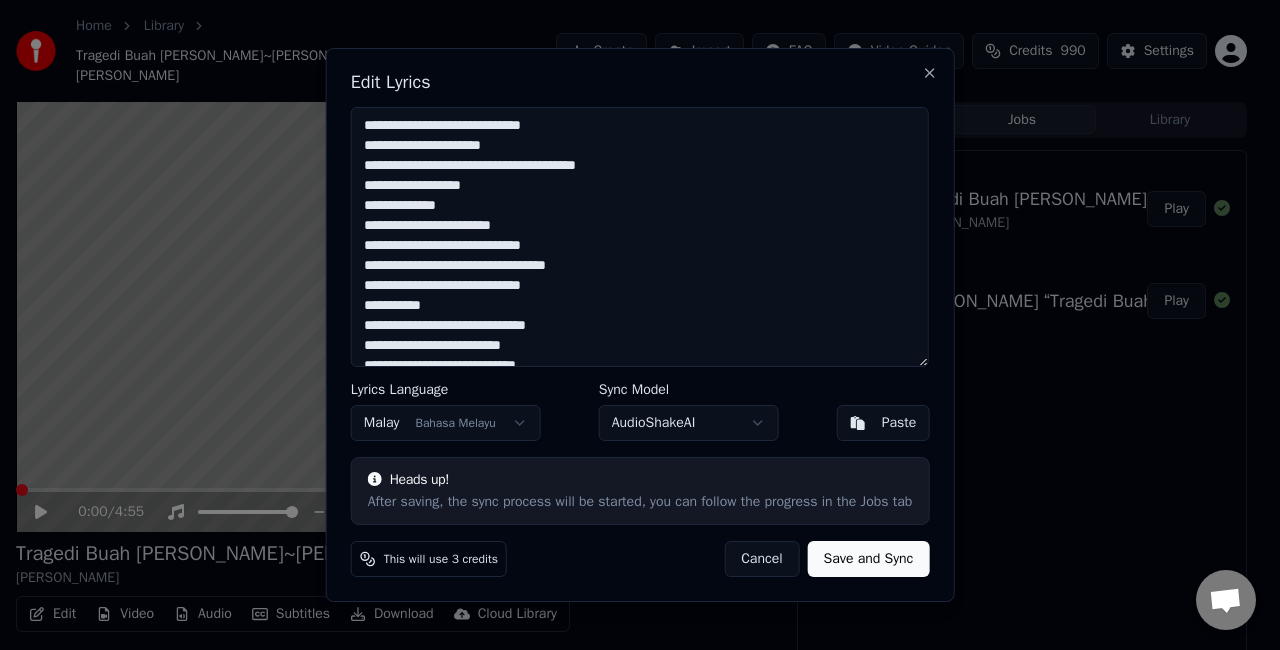 scroll, scrollTop: 100, scrollLeft: 0, axis: vertical 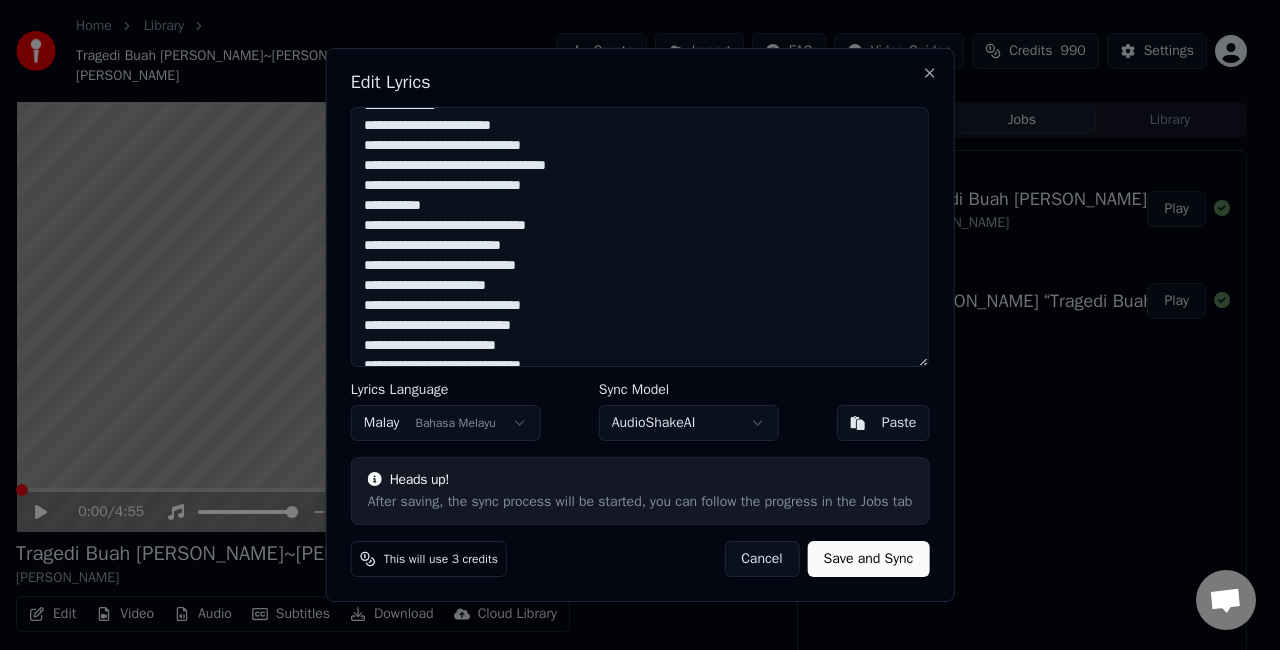 drag, startPoint x: 396, startPoint y: 162, endPoint x: 459, endPoint y: 270, distance: 125.032 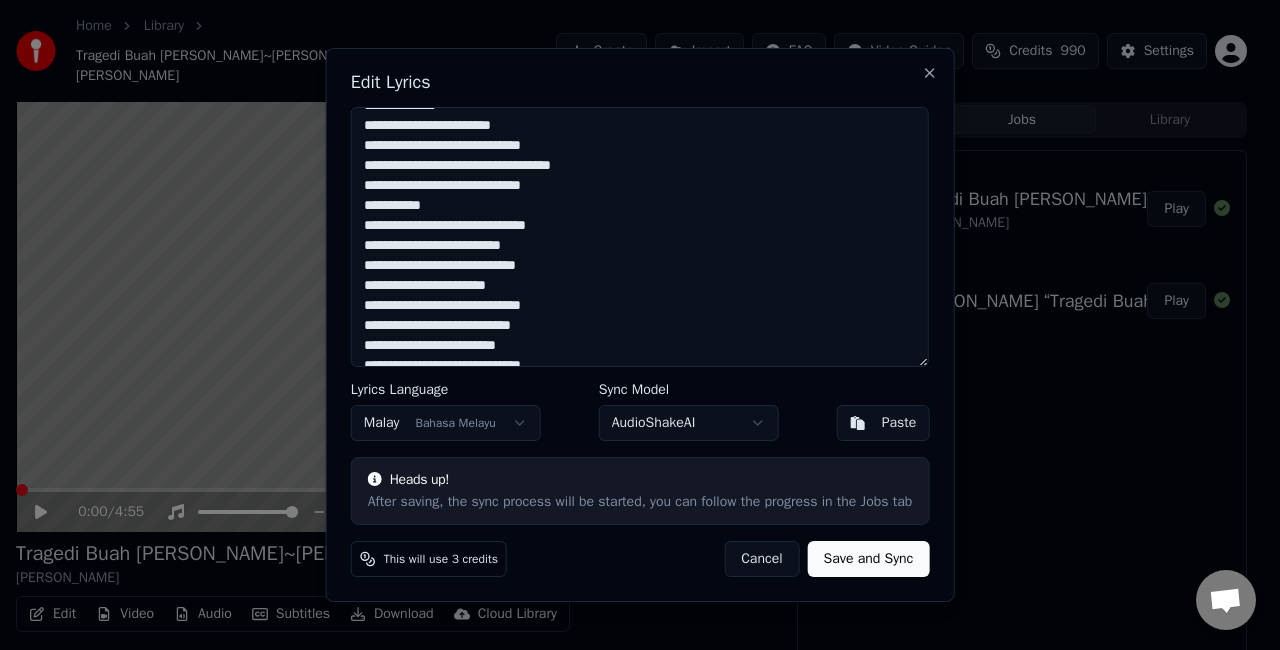 click on "**********" at bounding box center (640, 237) 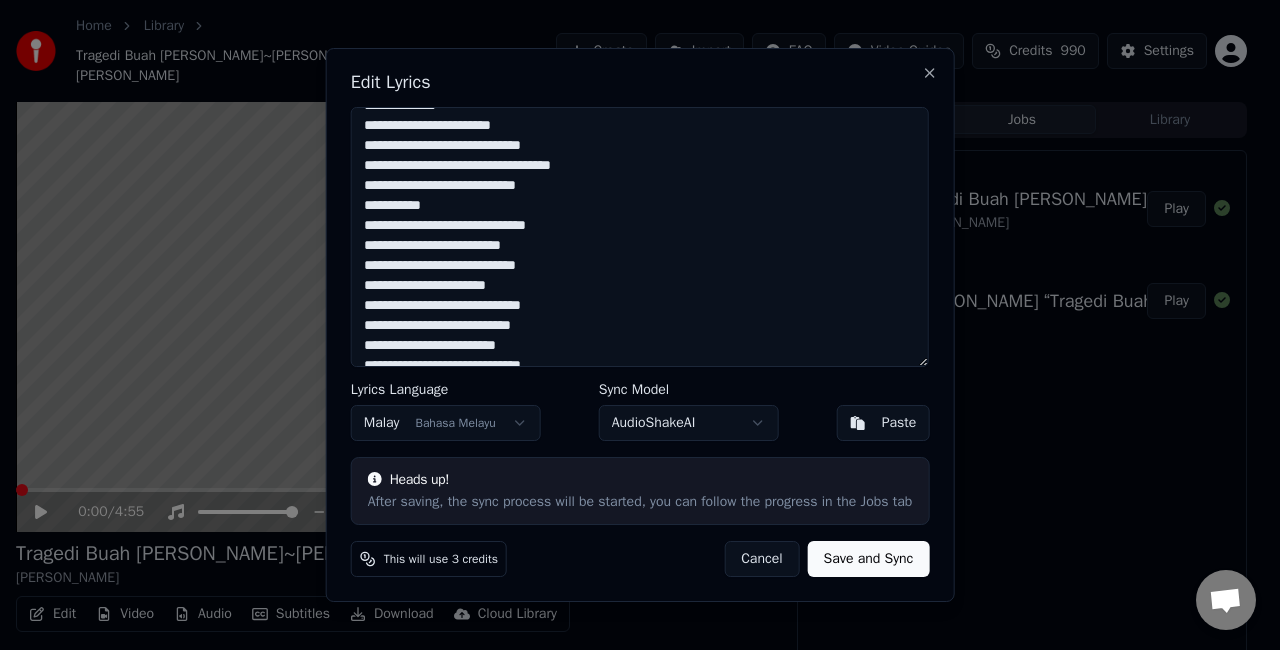 drag, startPoint x: 398, startPoint y: 184, endPoint x: 441, endPoint y: 209, distance: 49.73932 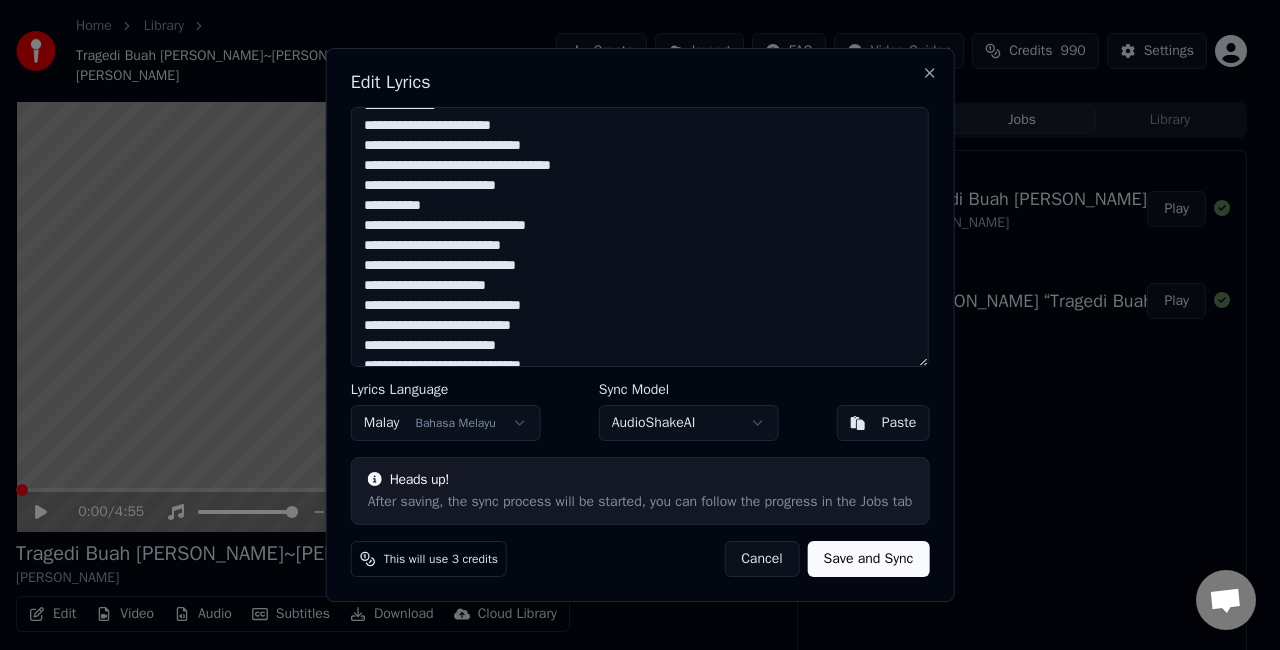 click on "**********" at bounding box center [640, 237] 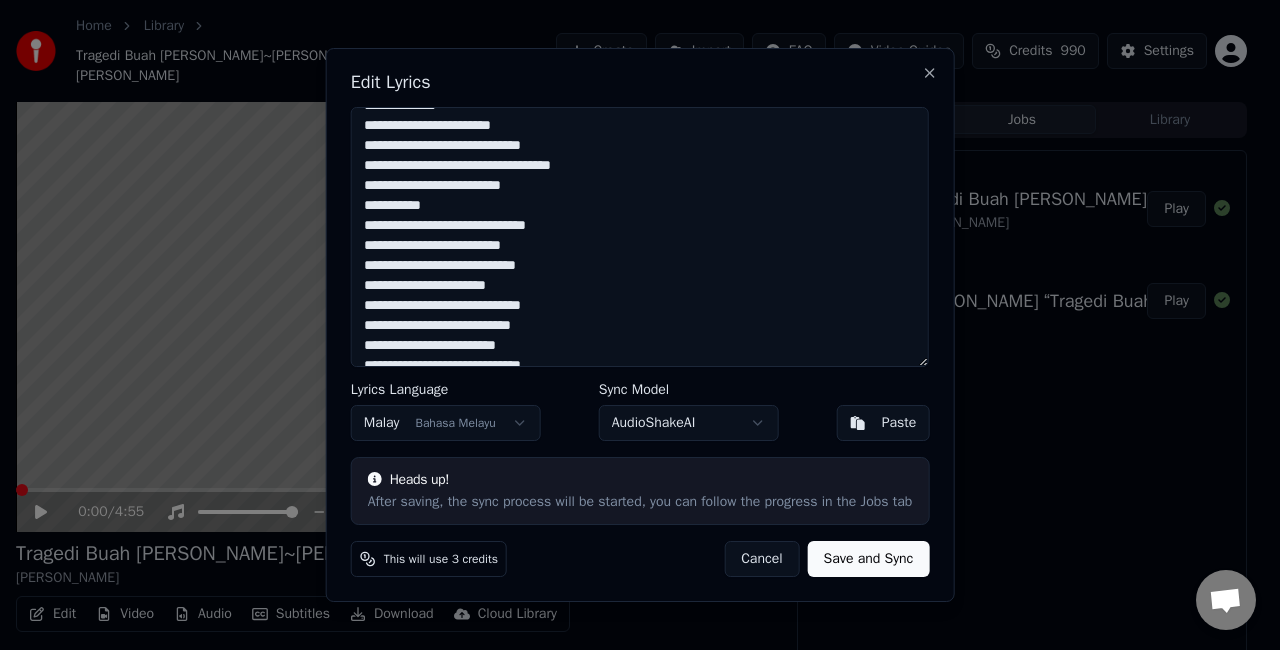 click on "**********" at bounding box center (640, 237) 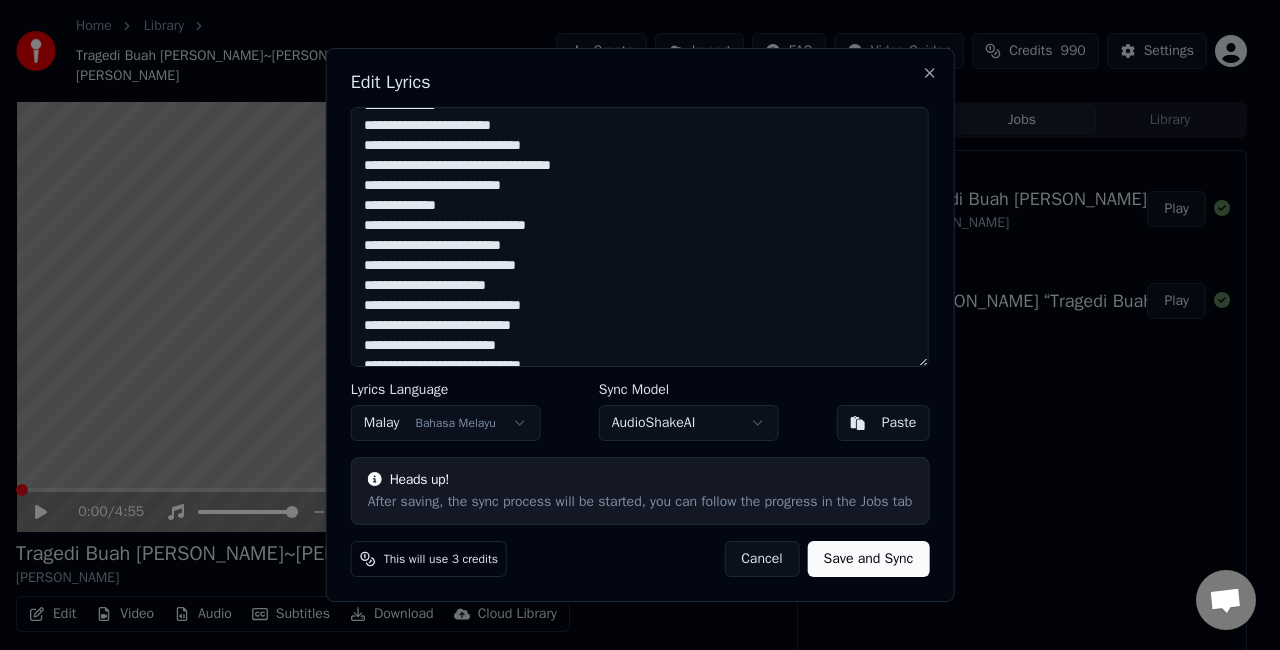 scroll, scrollTop: 200, scrollLeft: 0, axis: vertical 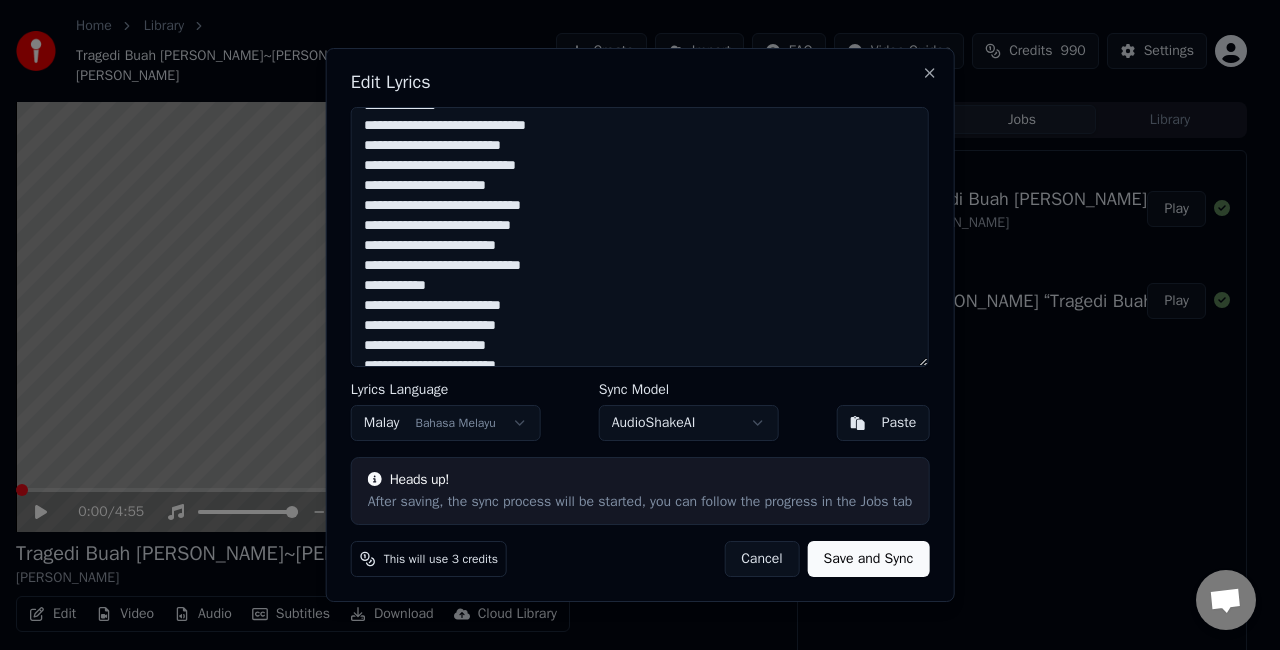 click on "**********" at bounding box center (640, 237) 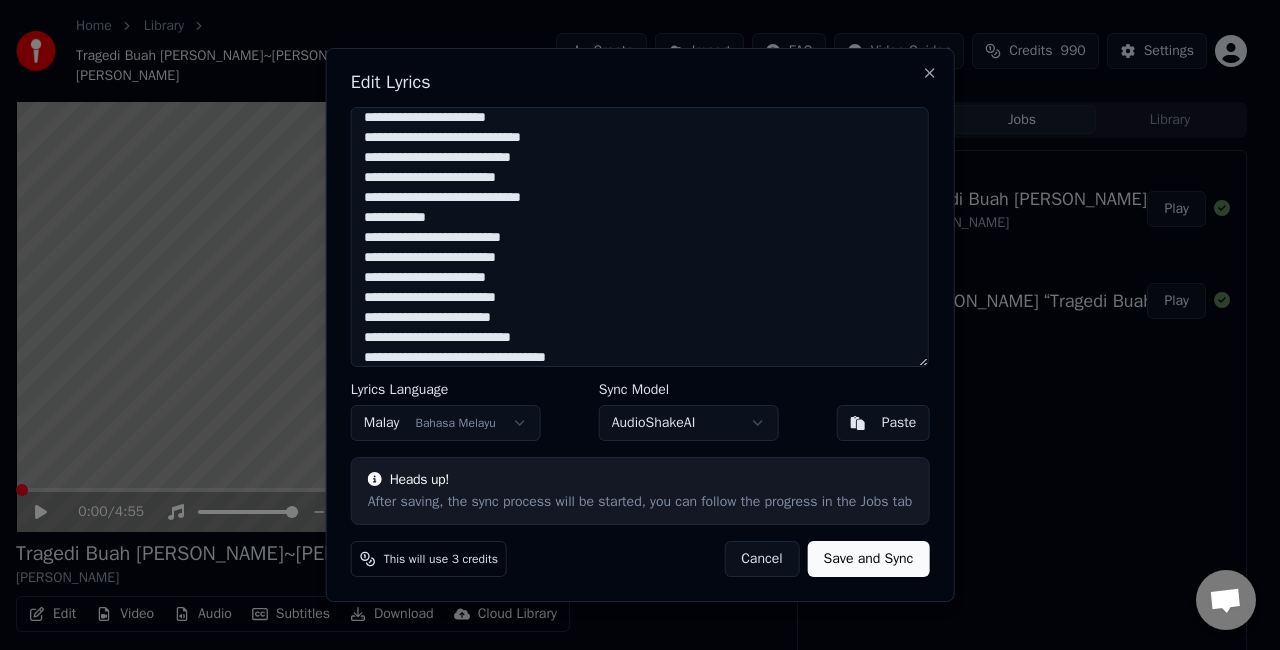 scroll, scrollTop: 300, scrollLeft: 0, axis: vertical 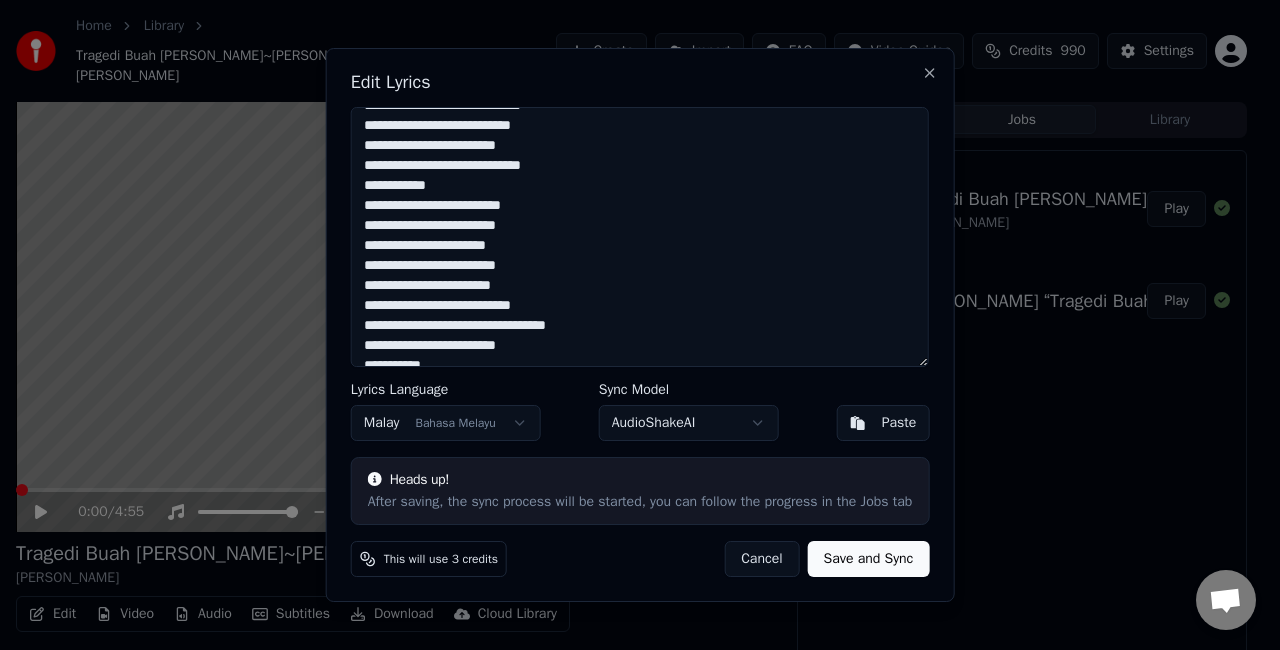 drag, startPoint x: 437, startPoint y: 184, endPoint x: 441, endPoint y: 263, distance: 79.101204 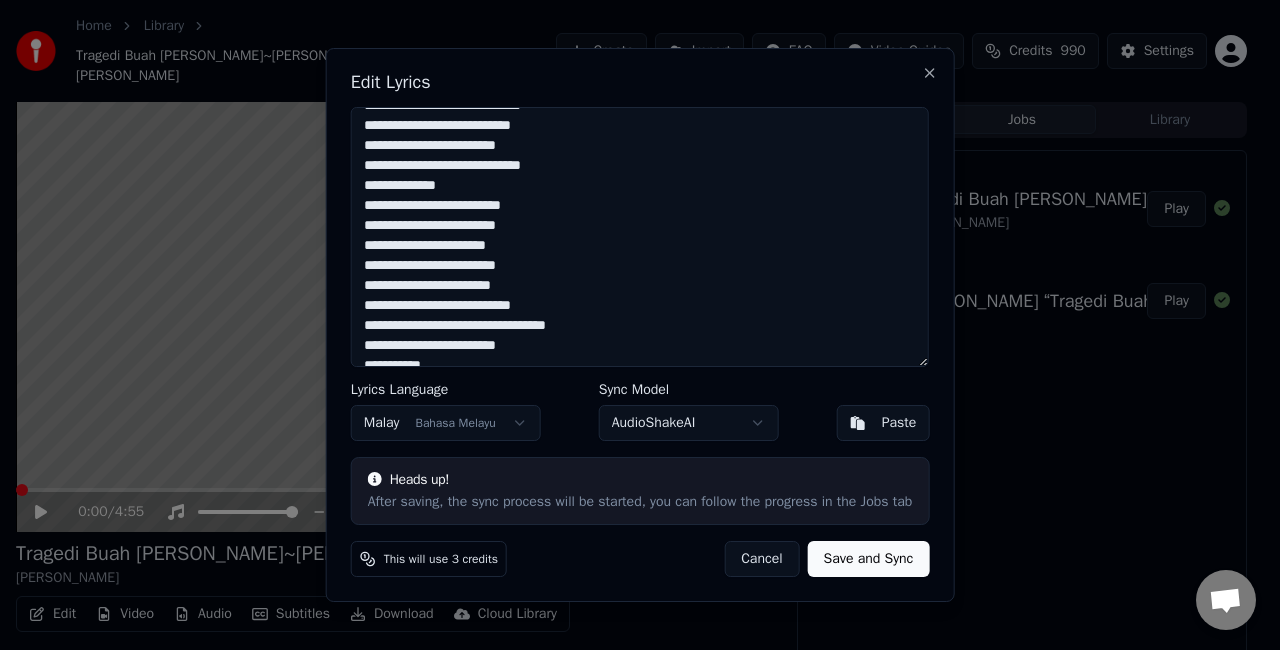 click on "**********" at bounding box center [640, 237] 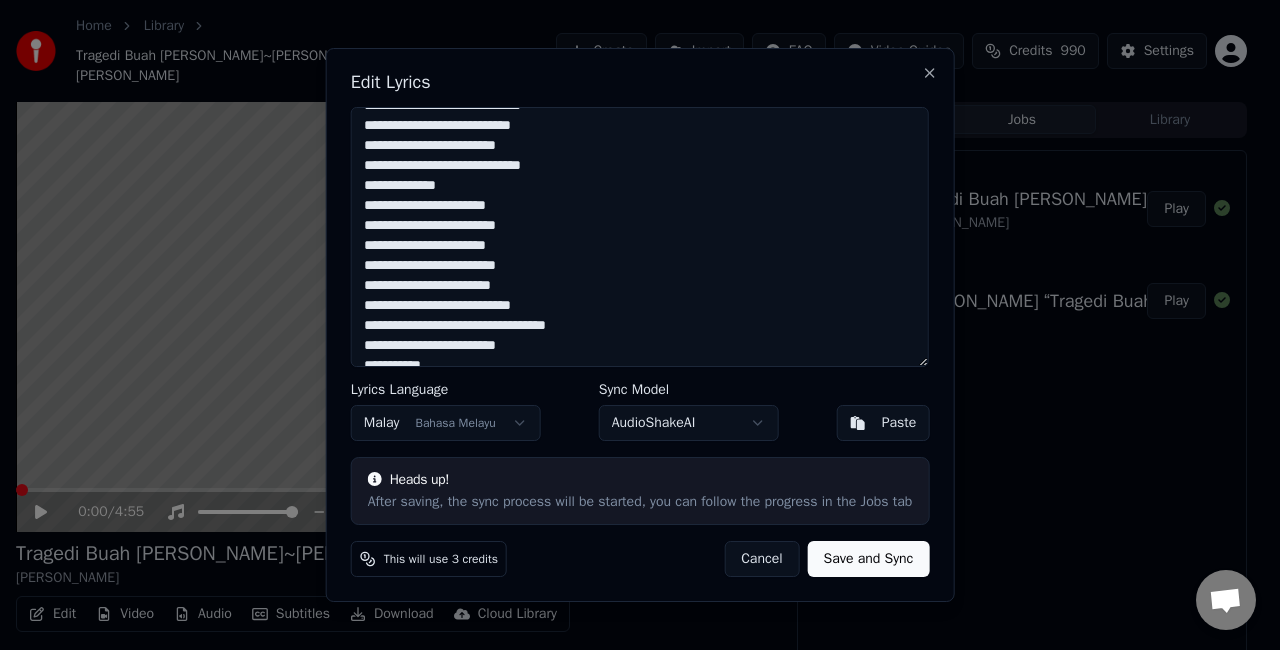 scroll, scrollTop: 400, scrollLeft: 0, axis: vertical 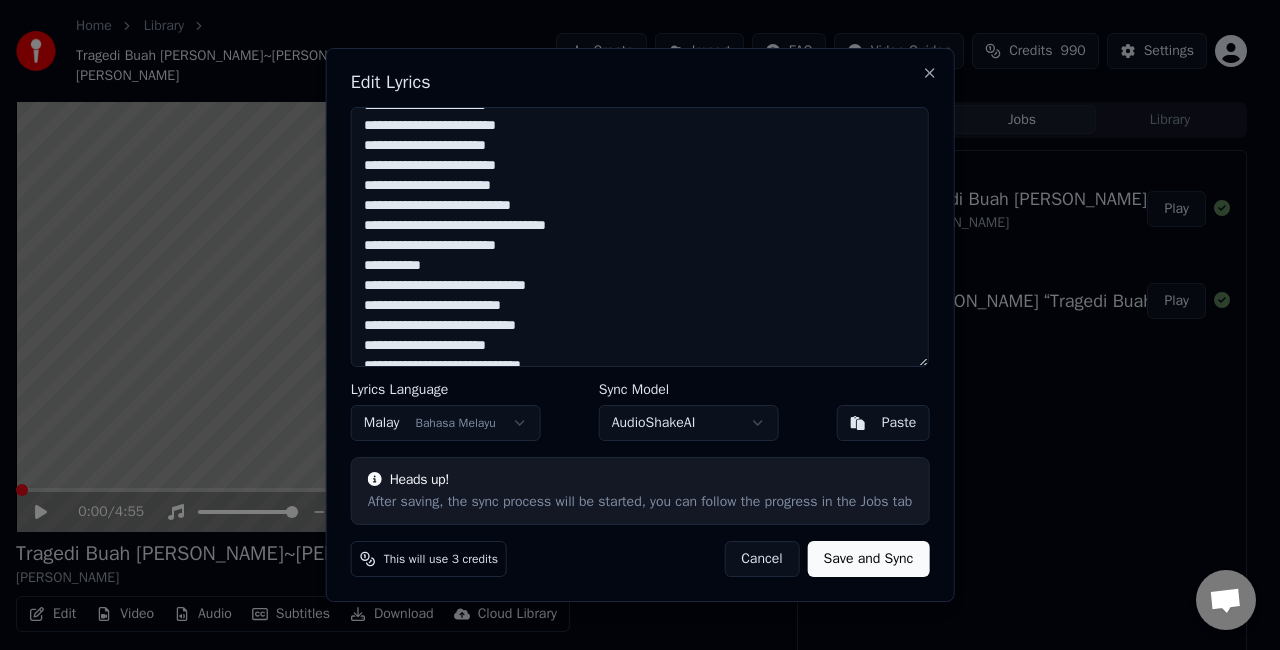 drag, startPoint x: 503, startPoint y: 124, endPoint x: 548, endPoint y: 215, distance: 101.51847 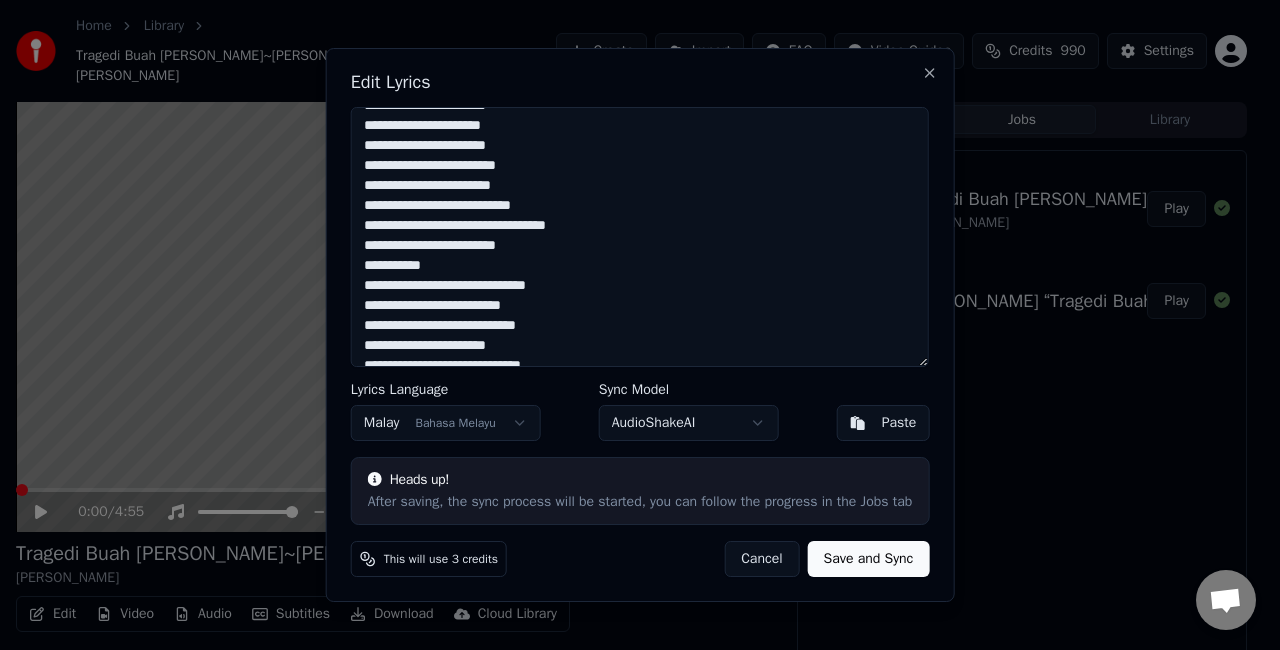 click on "**********" at bounding box center (640, 237) 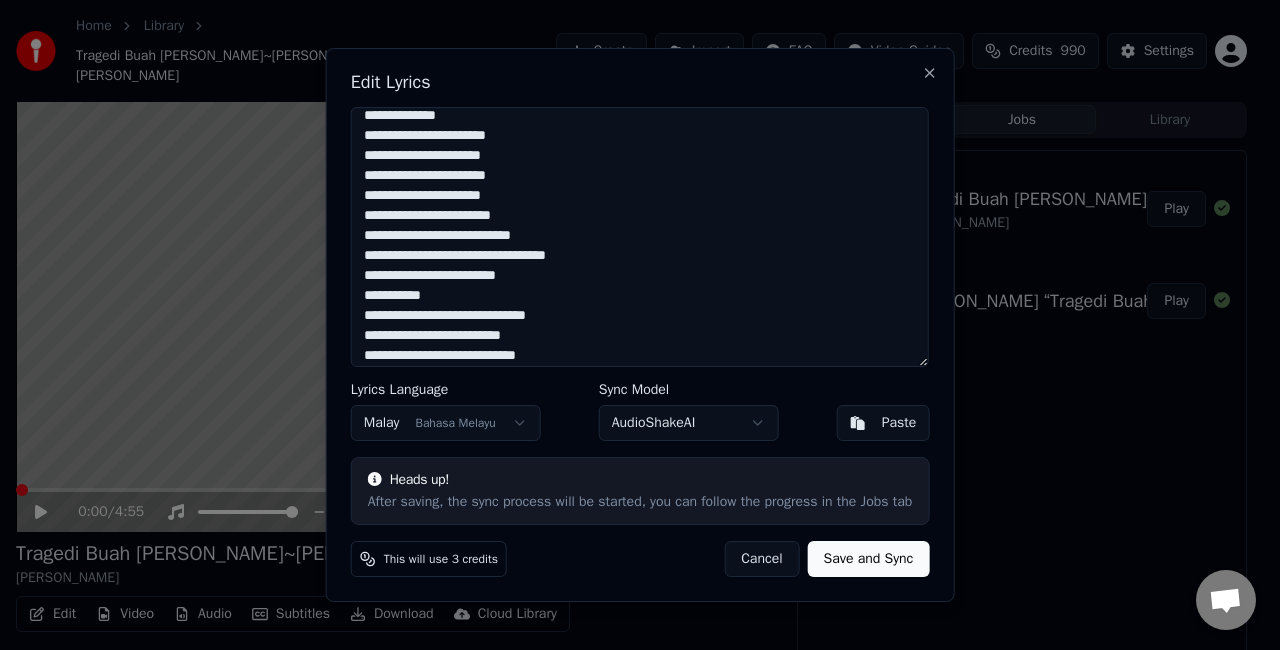 scroll, scrollTop: 400, scrollLeft: 0, axis: vertical 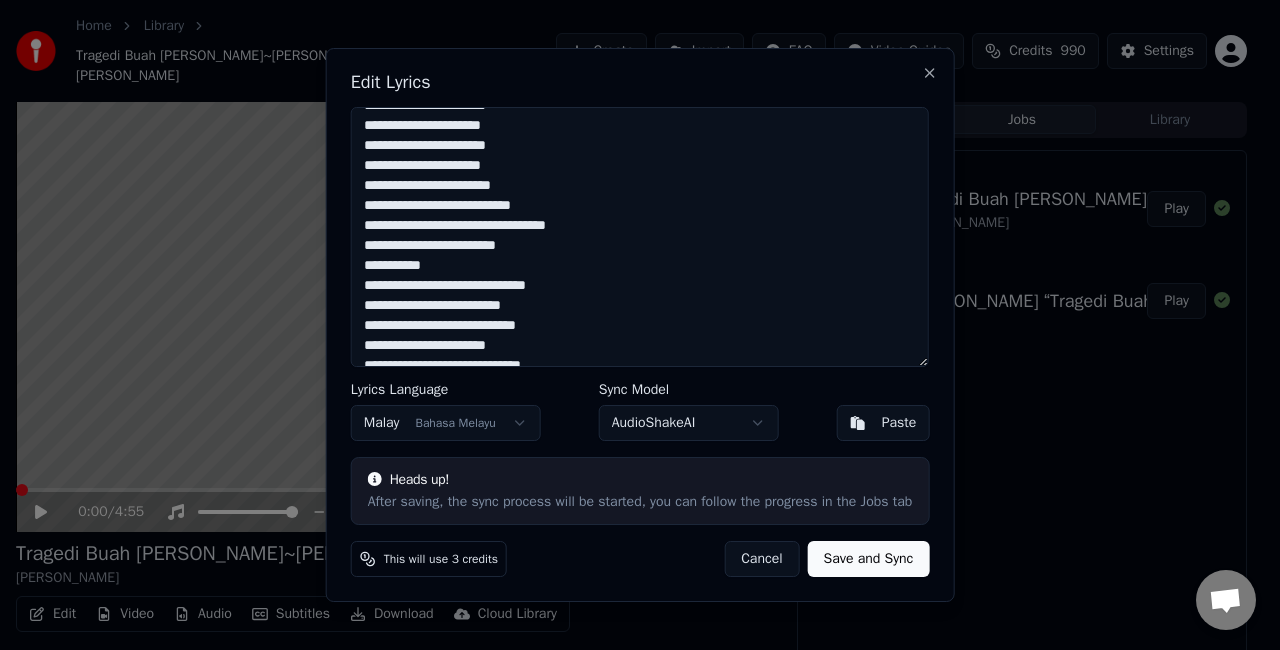 click on "**********" at bounding box center (640, 237) 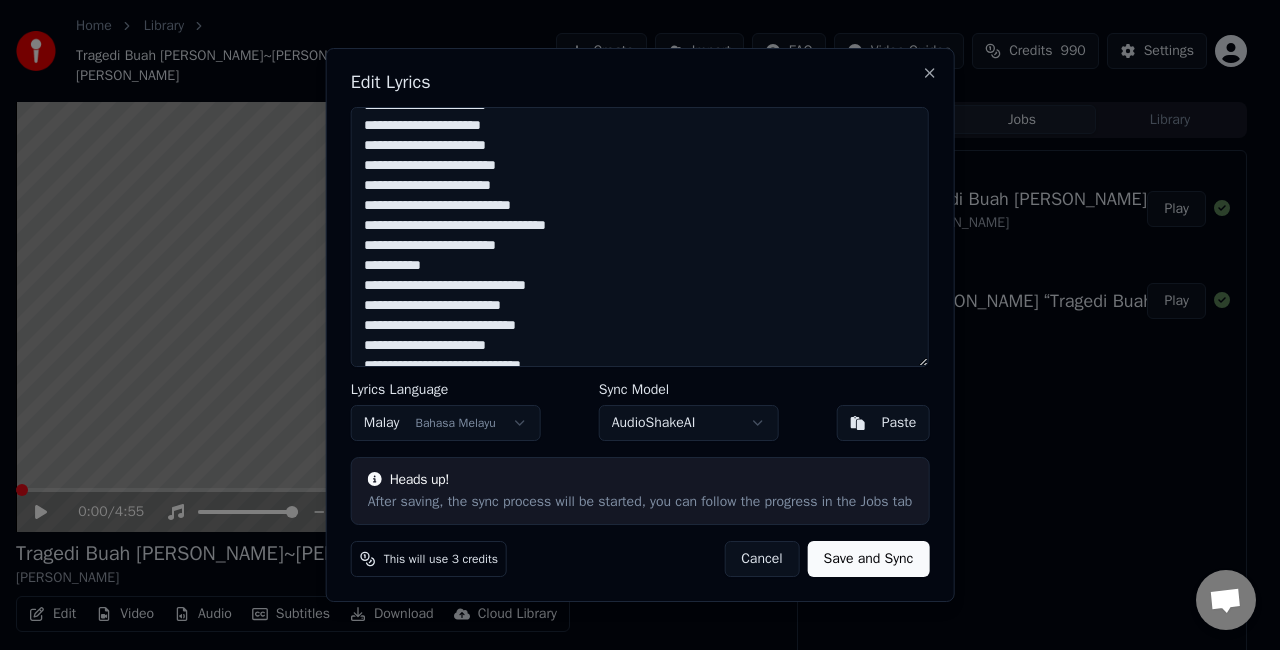 click on "**********" at bounding box center [640, 237] 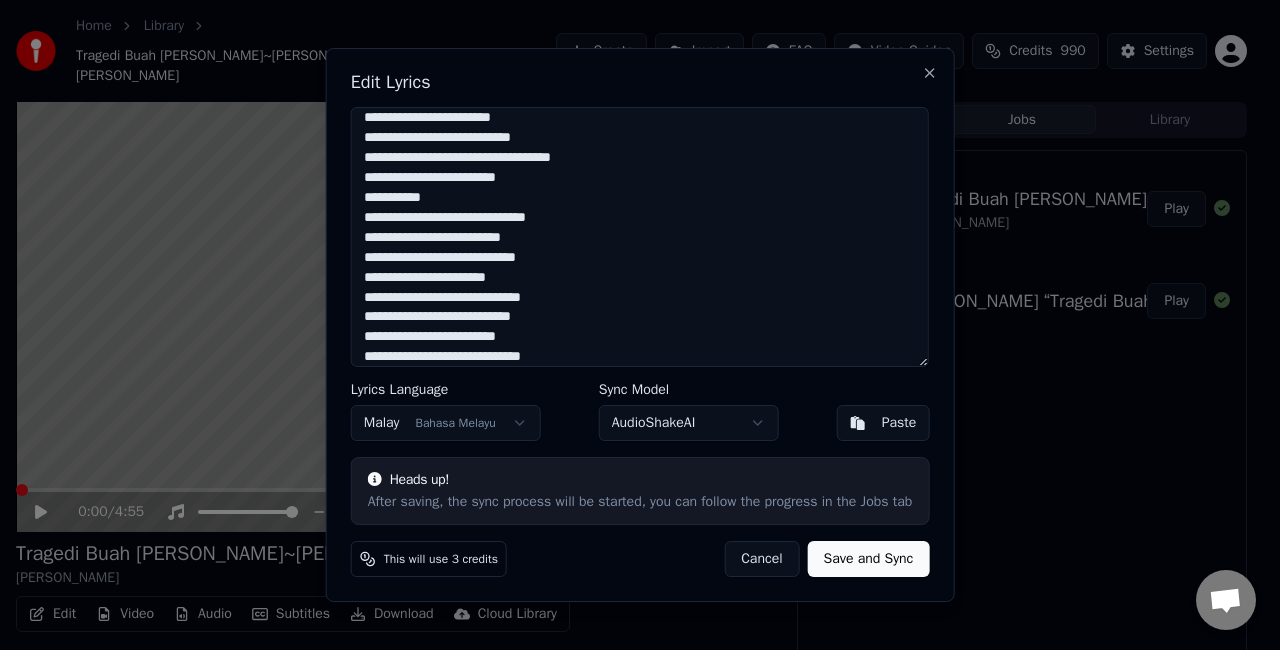 scroll, scrollTop: 496, scrollLeft: 0, axis: vertical 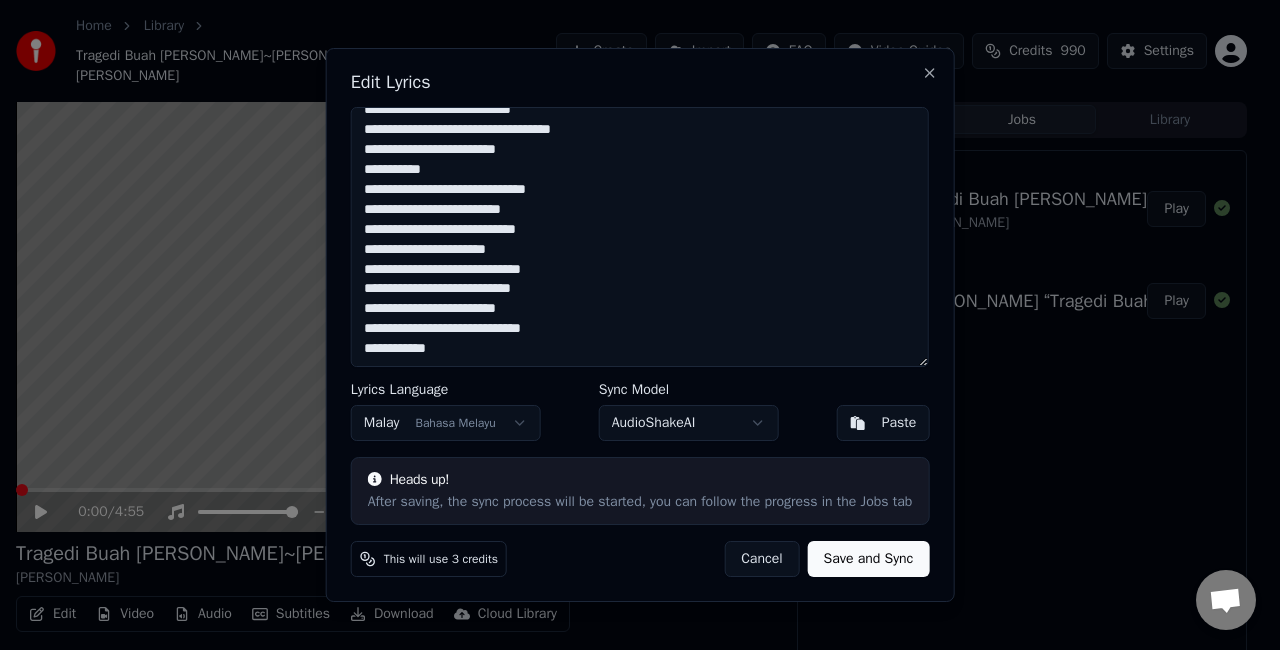click on "**********" at bounding box center [640, 237] 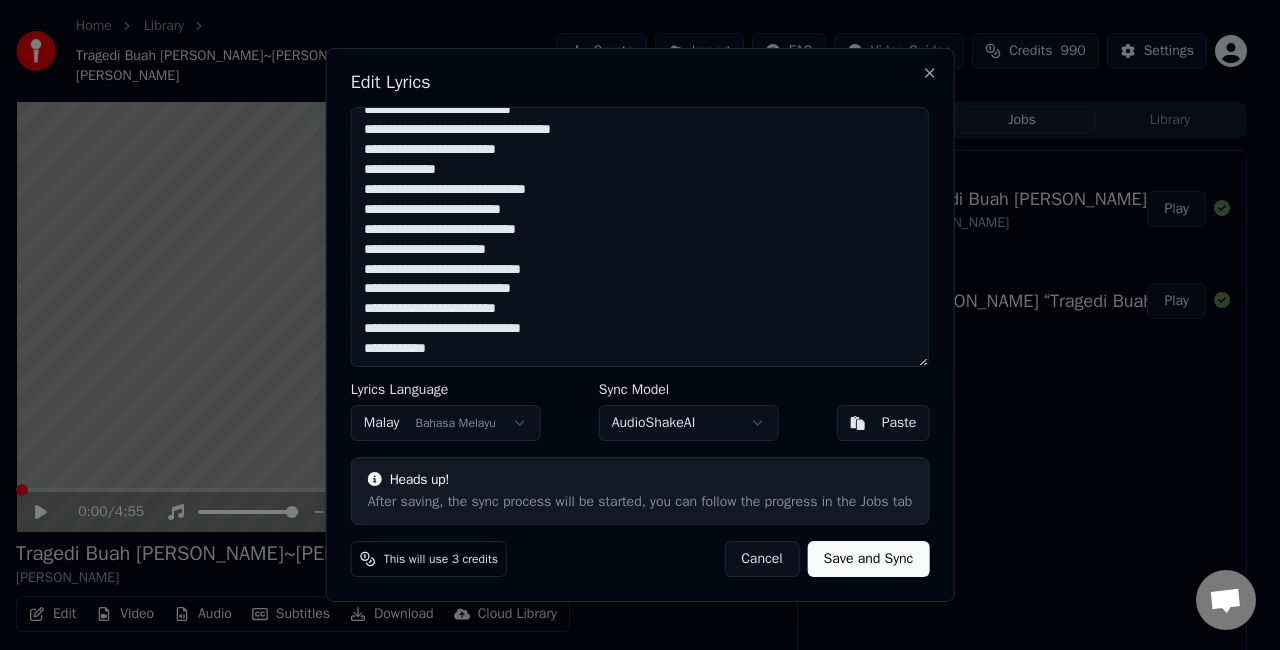 click on "**********" at bounding box center [640, 237] 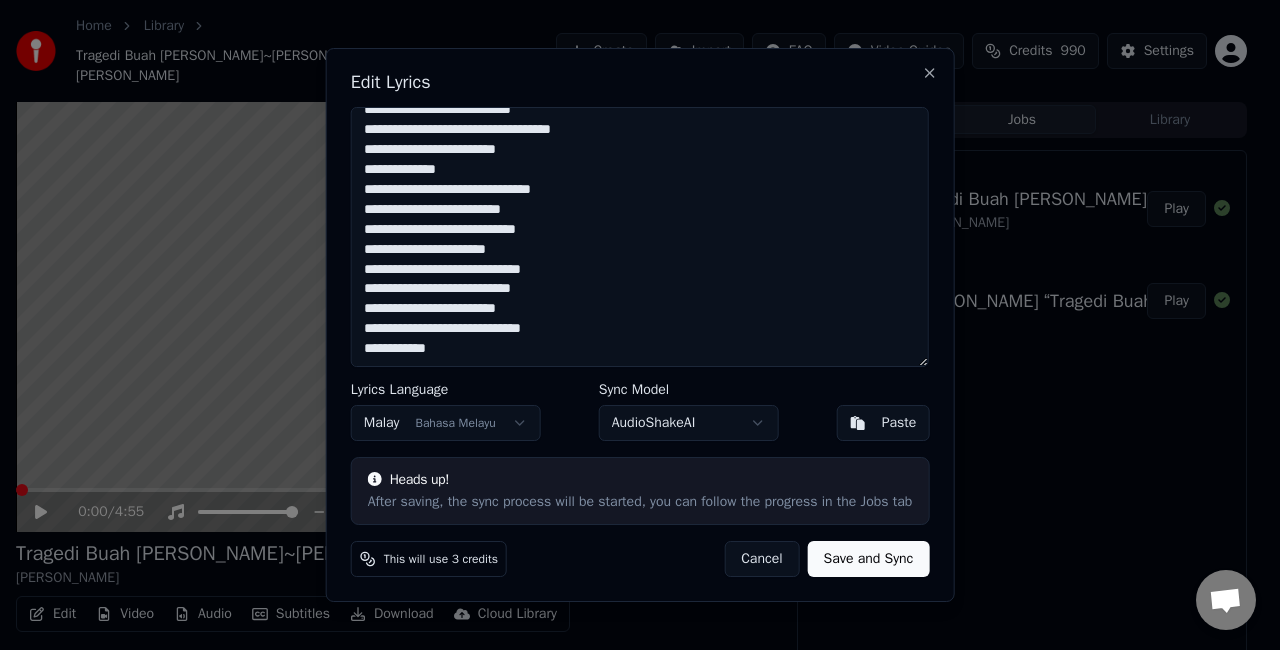 click on "**********" at bounding box center [640, 237] 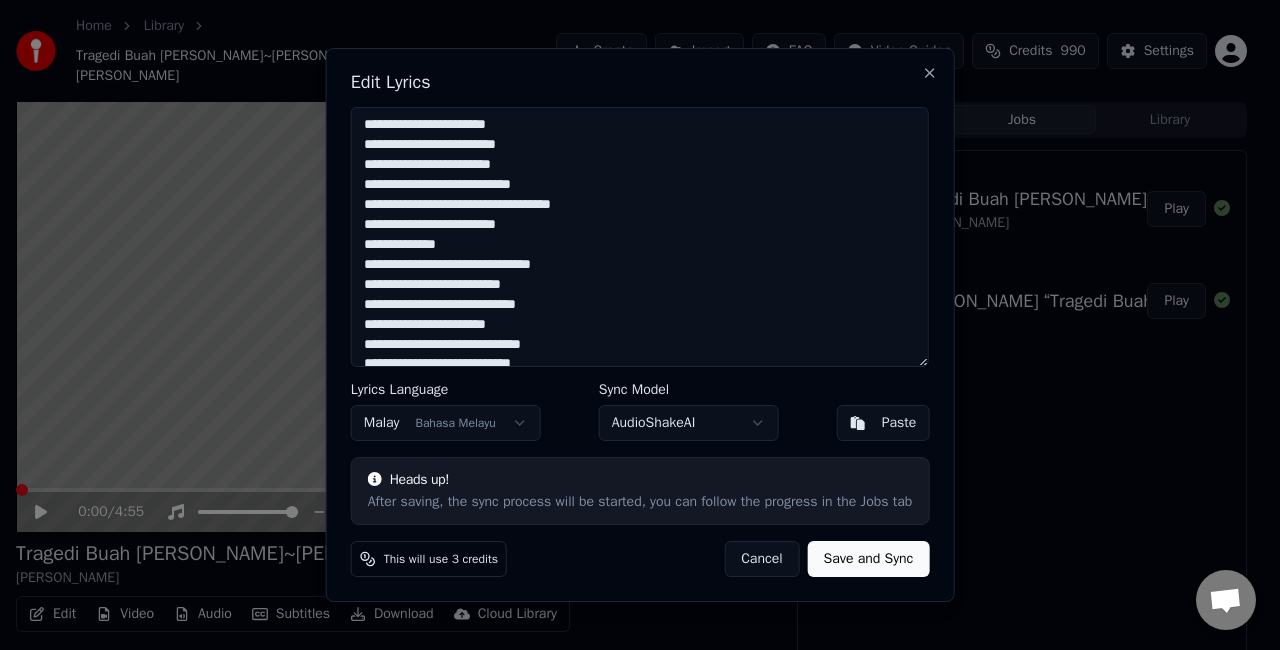 scroll, scrollTop: 396, scrollLeft: 0, axis: vertical 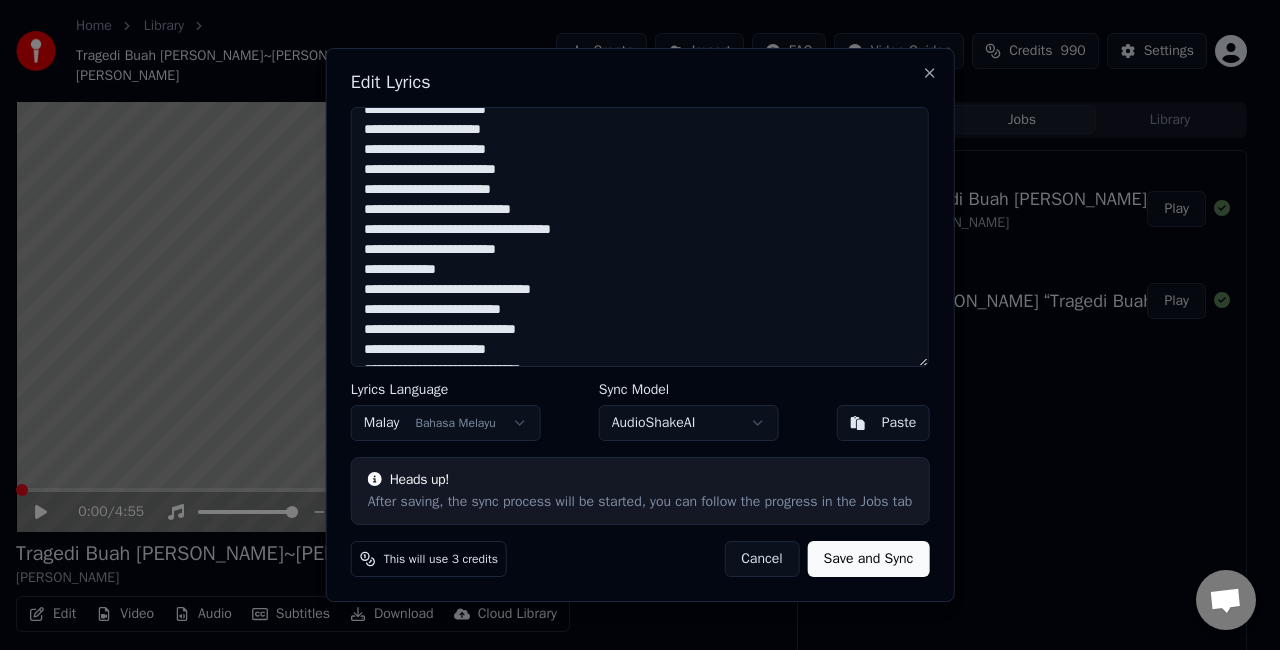 click on "**********" at bounding box center [640, 237] 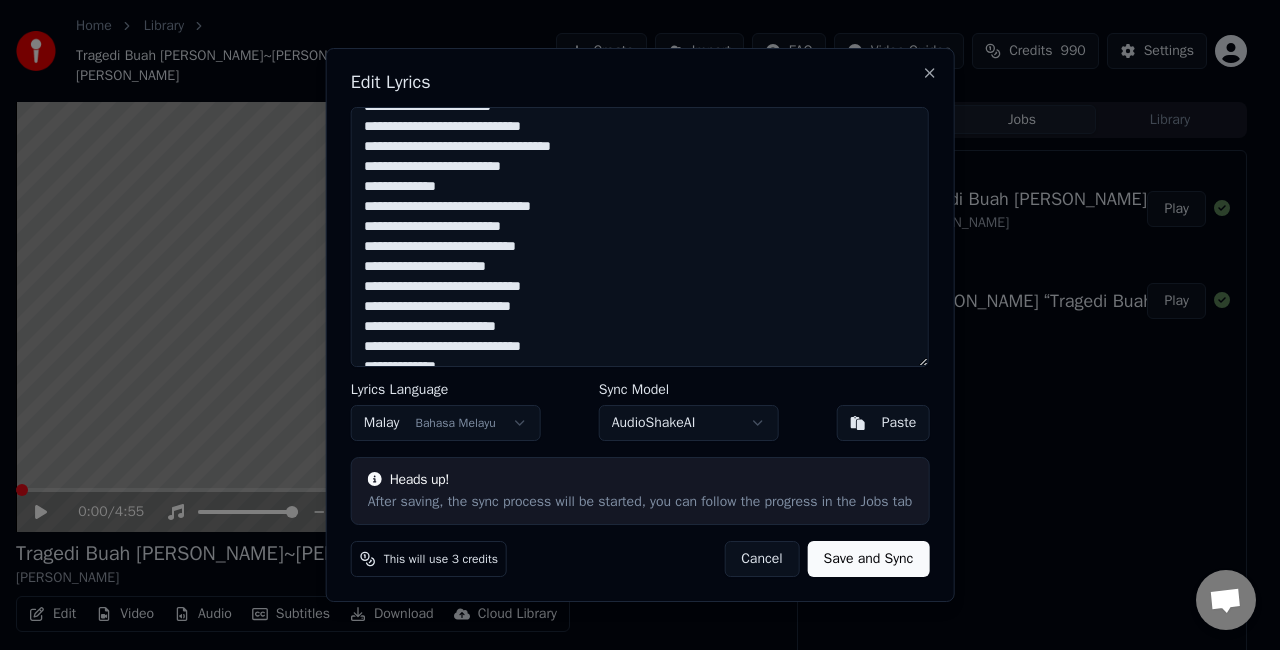 scroll, scrollTop: 96, scrollLeft: 0, axis: vertical 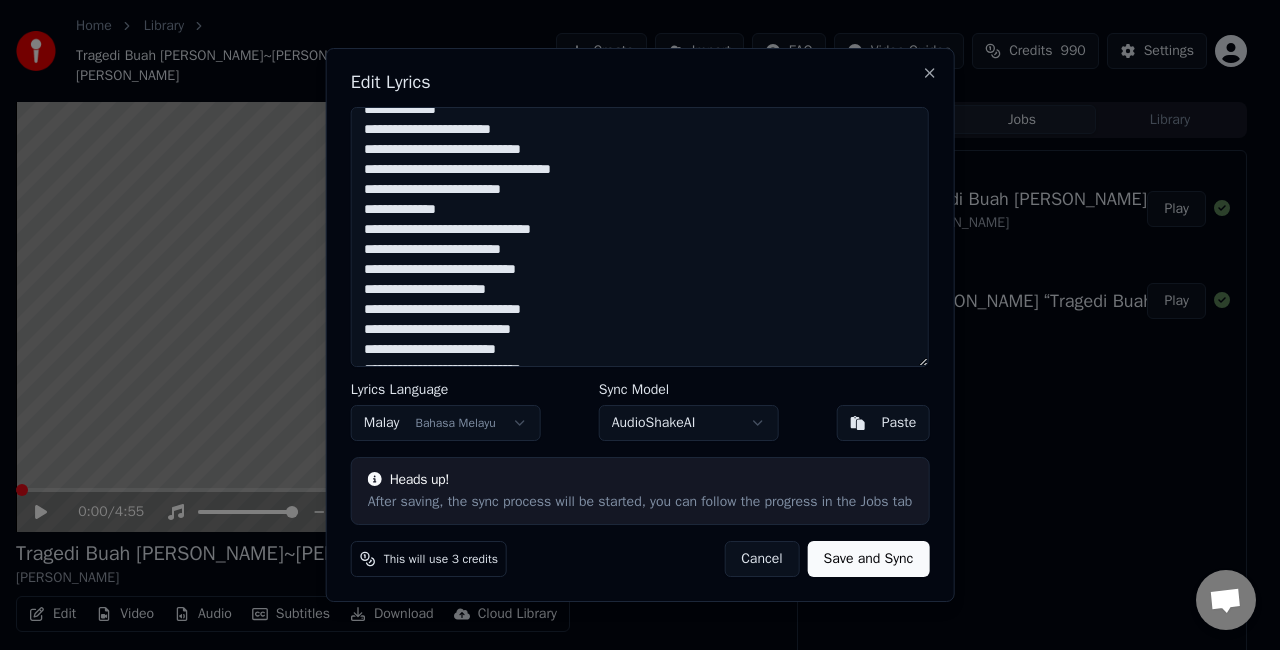 click at bounding box center (640, 237) 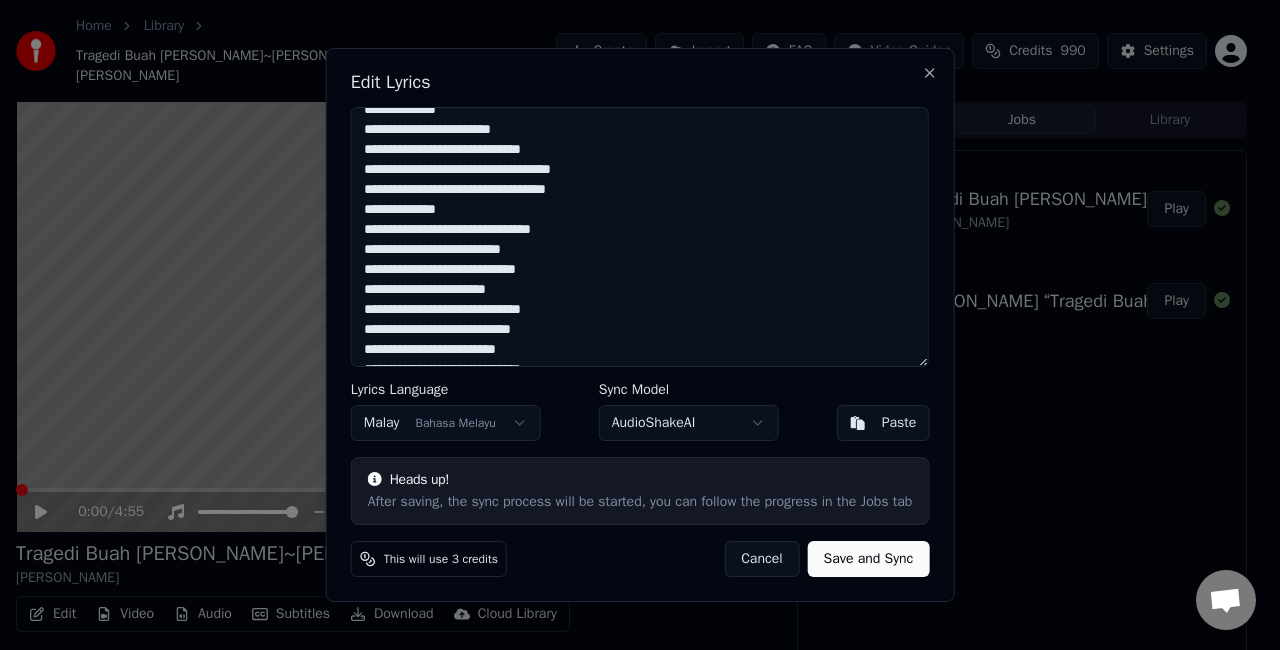 scroll, scrollTop: 496, scrollLeft: 0, axis: vertical 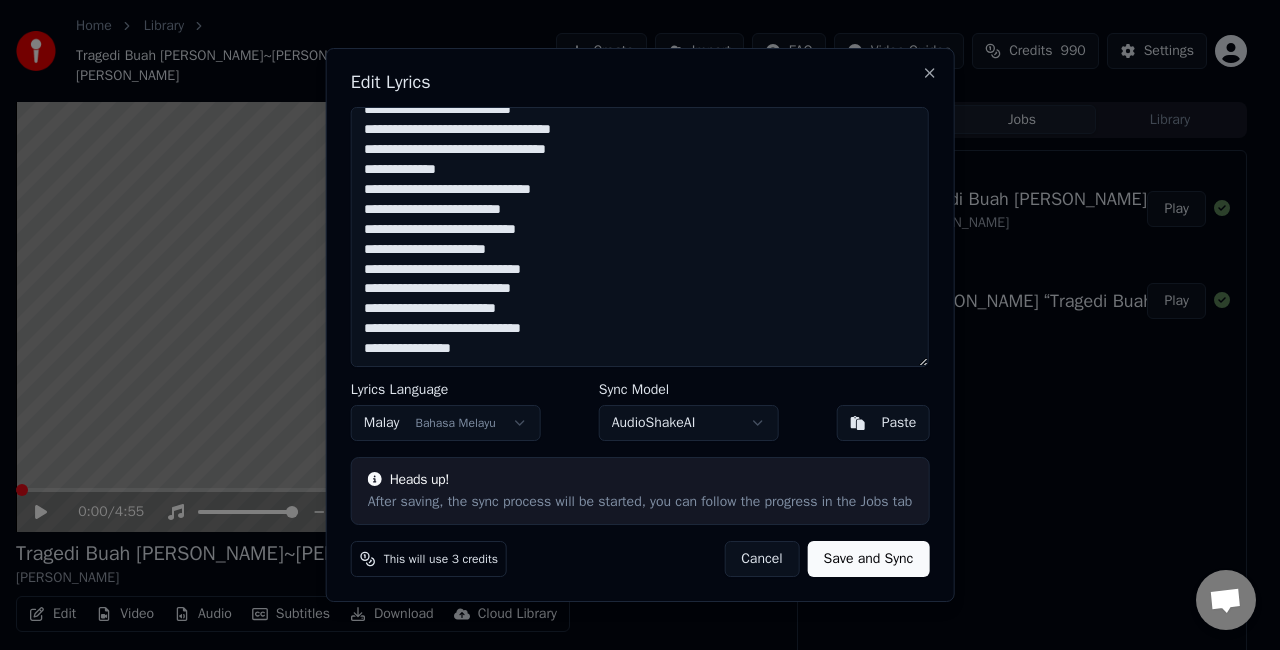 type on "**********" 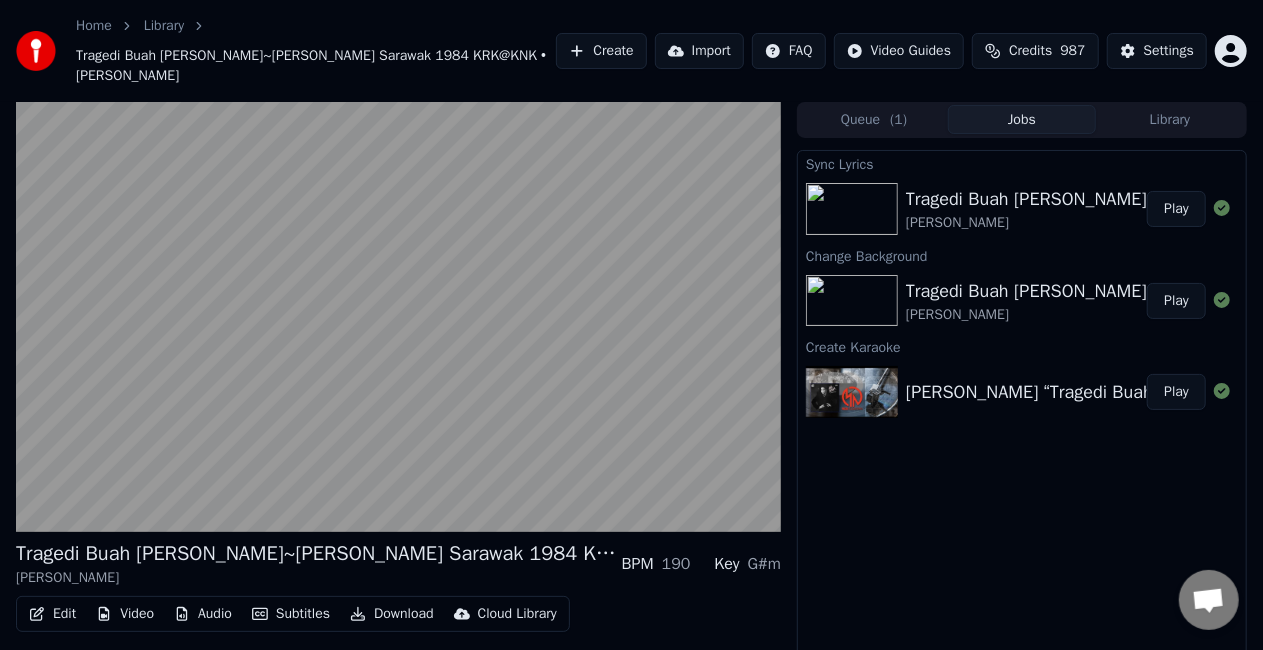 click on "Play" at bounding box center (1176, 209) 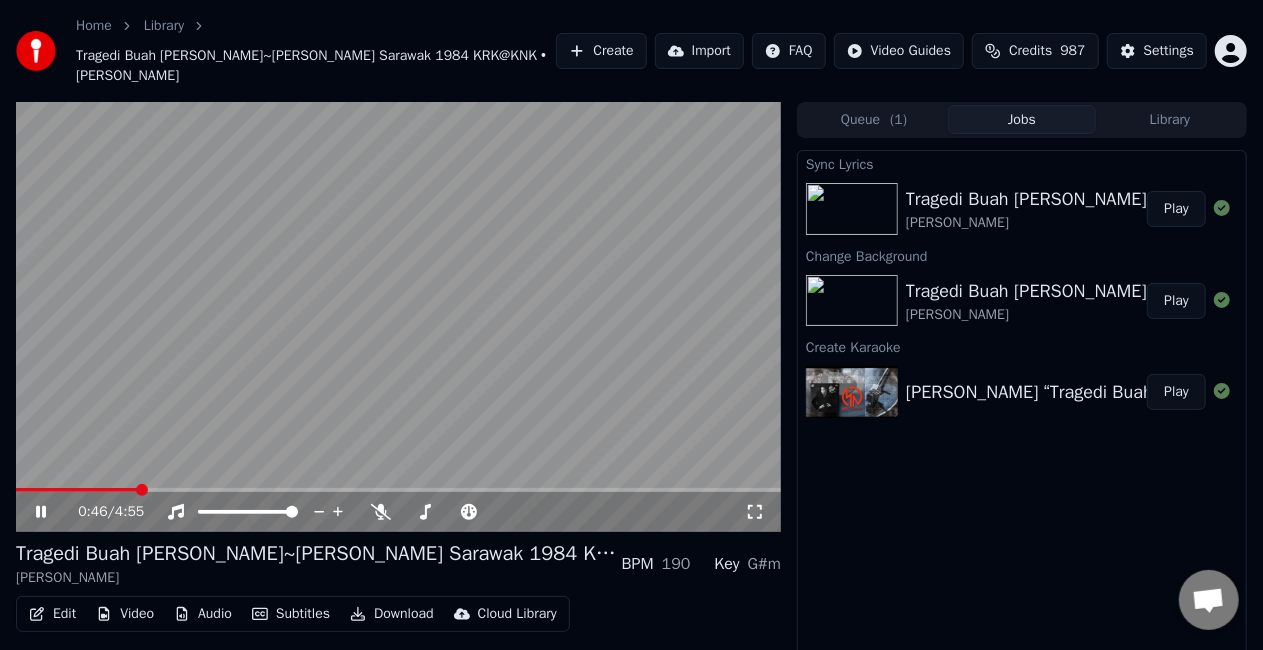 click at bounding box center [77, 490] 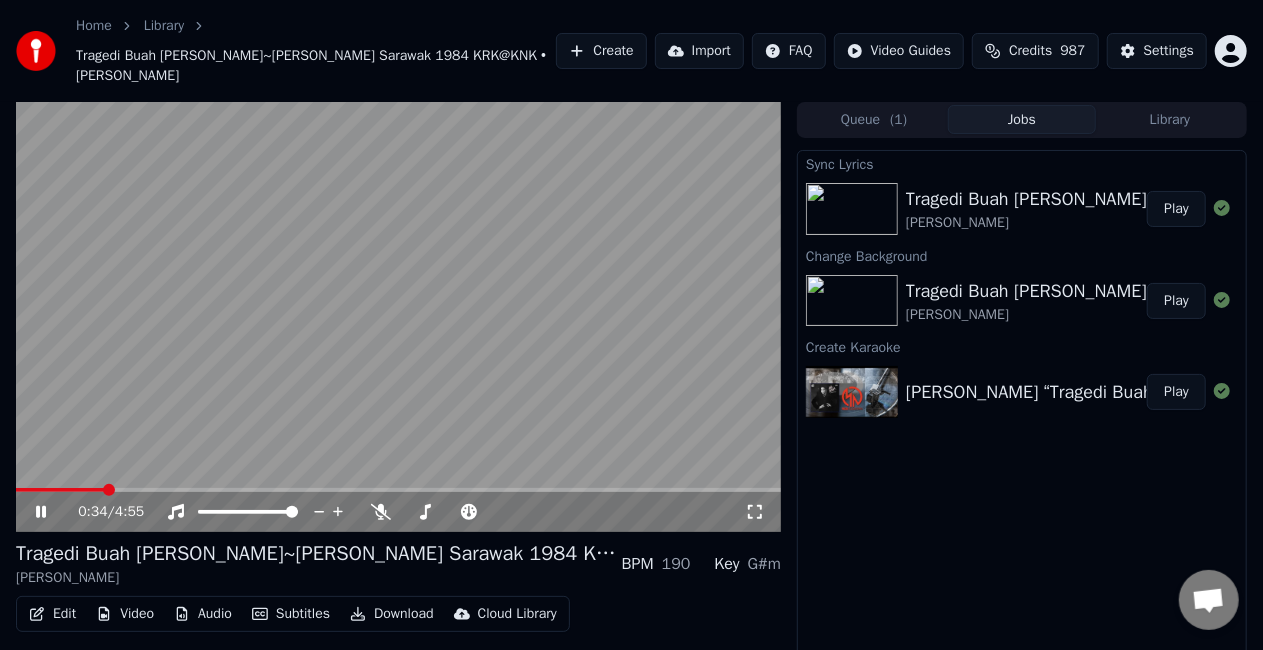 click at bounding box center [60, 490] 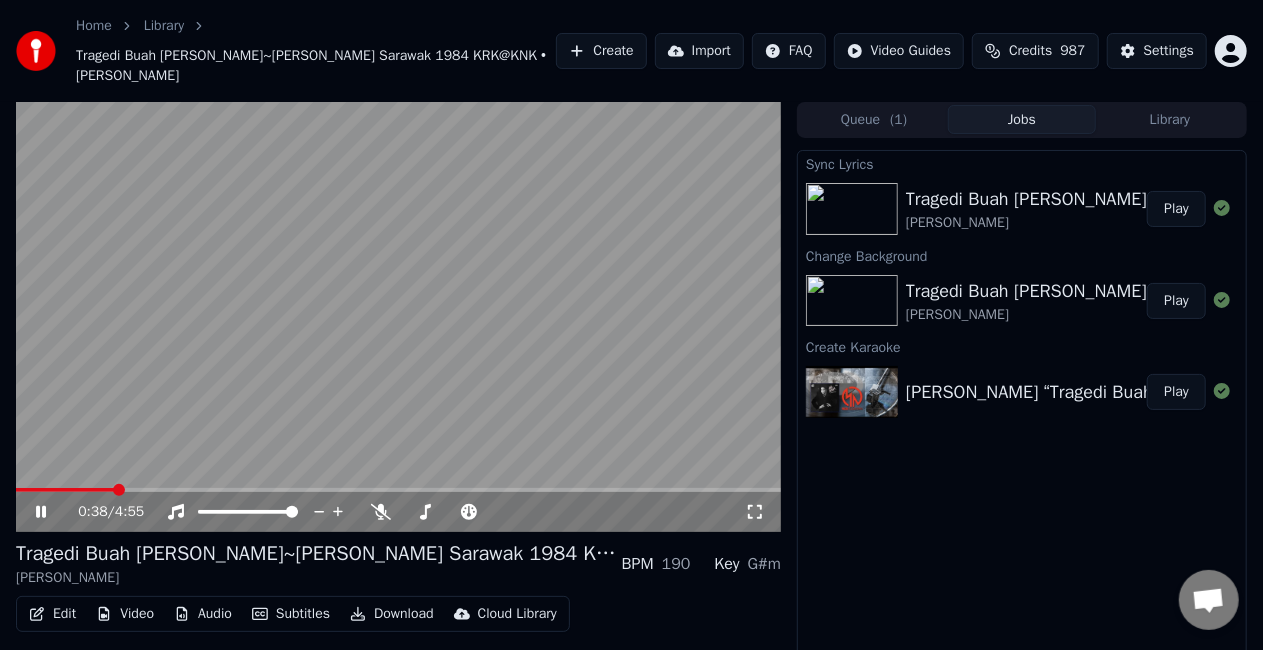 click at bounding box center (65, 490) 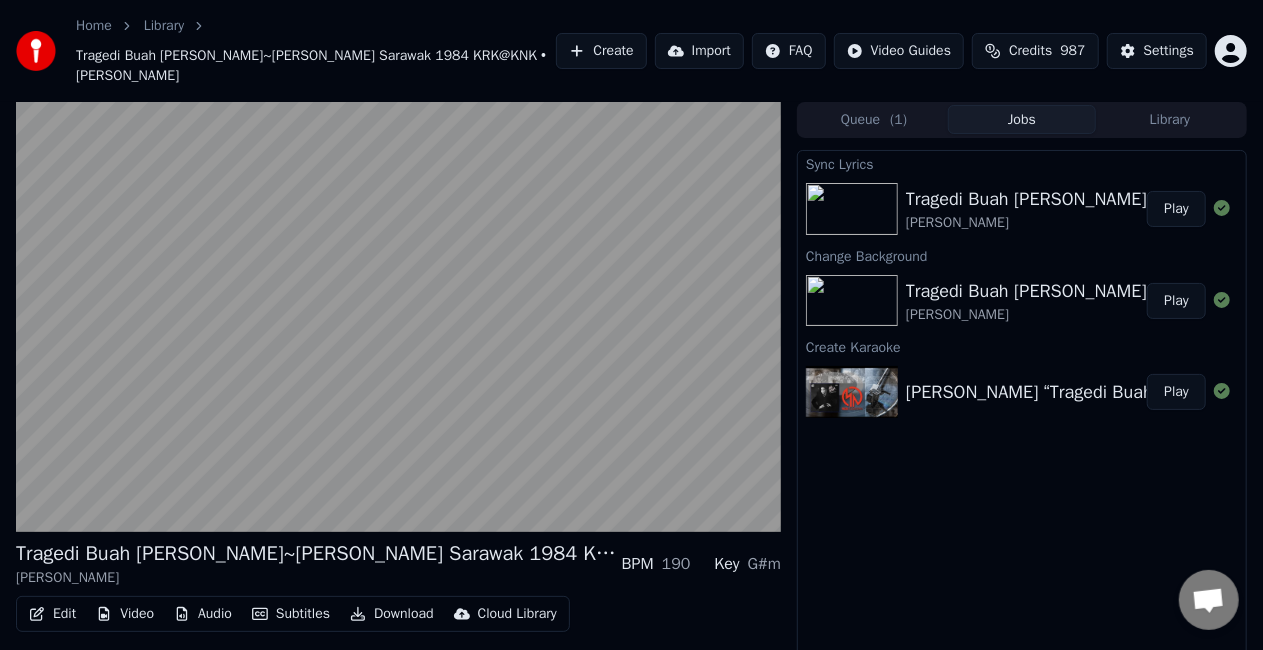 click on "Play" at bounding box center [1176, 301] 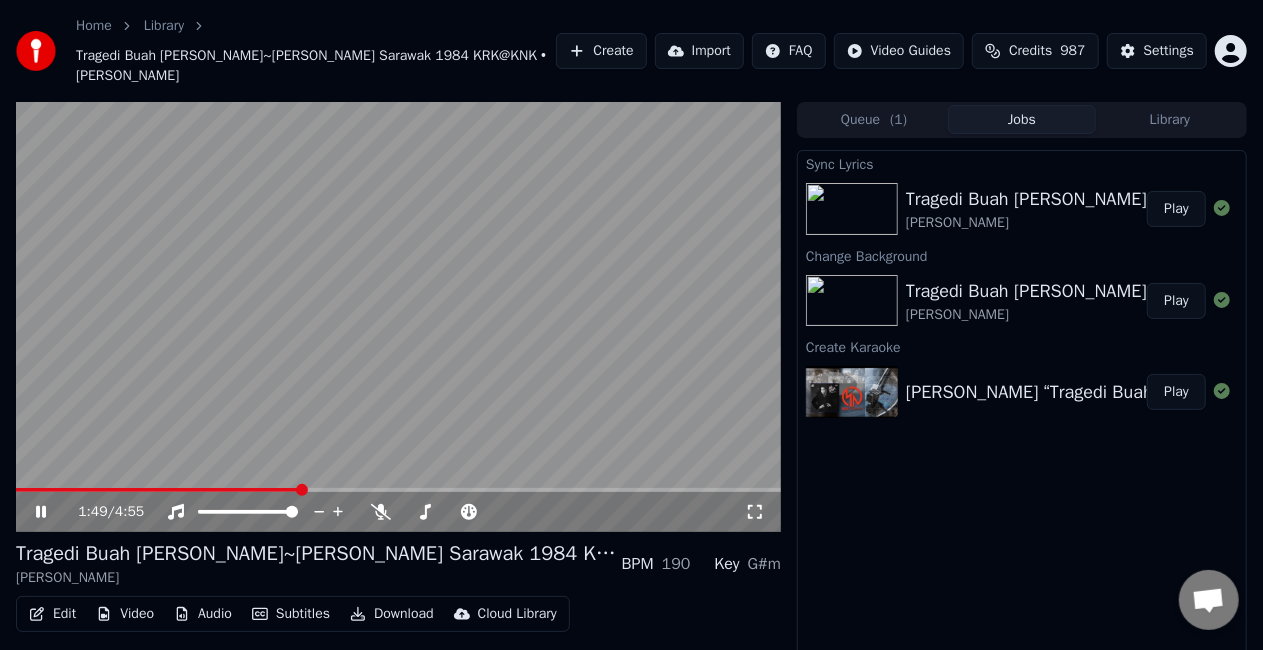click at bounding box center [158, 490] 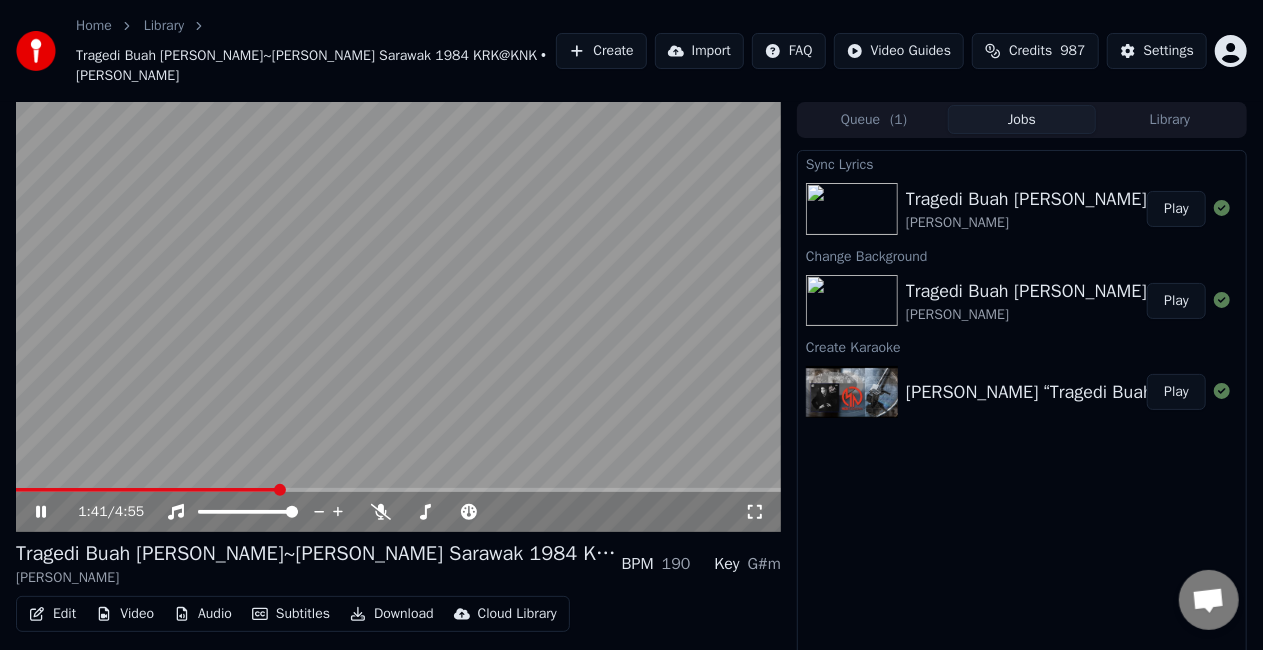 click at bounding box center (147, 490) 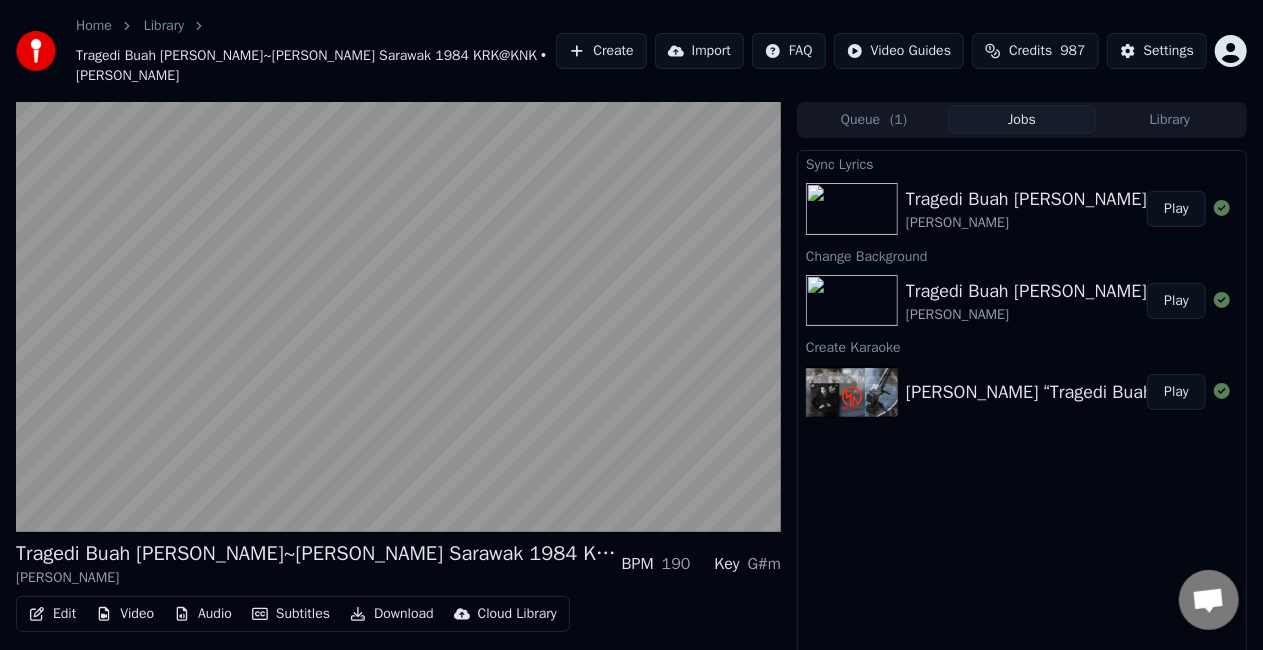 click on "Subtitles" at bounding box center [291, 614] 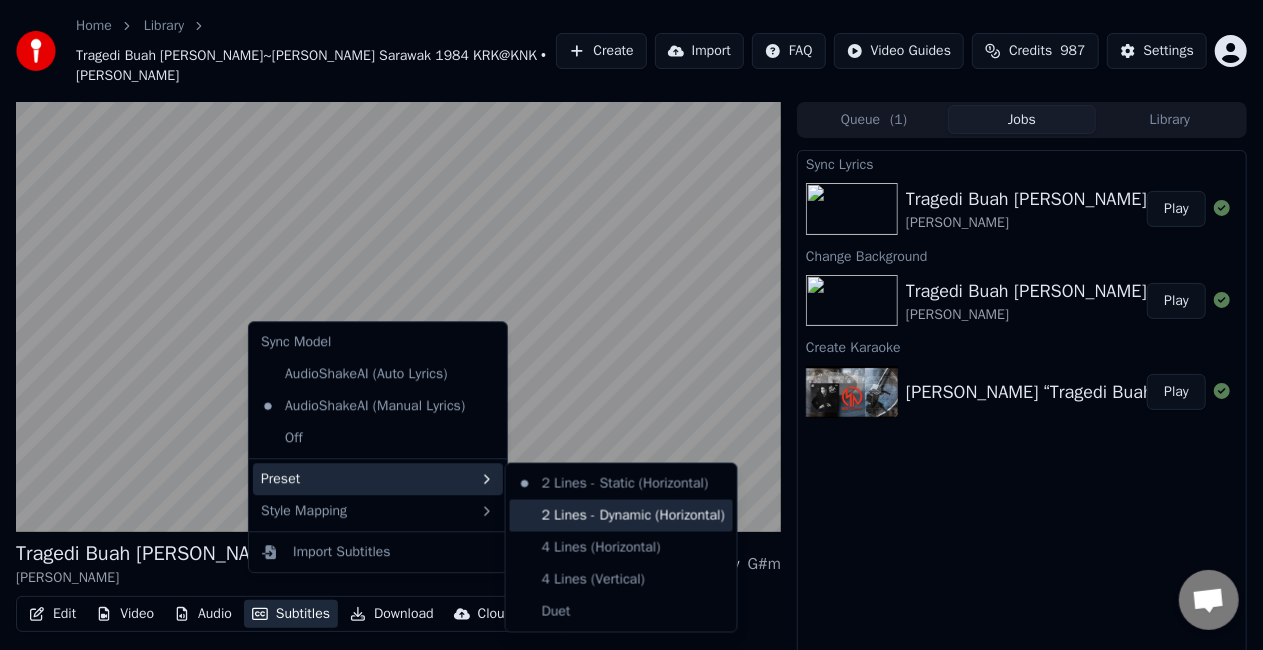 click on "2 Lines - Dynamic (Horizontal)" at bounding box center [621, 516] 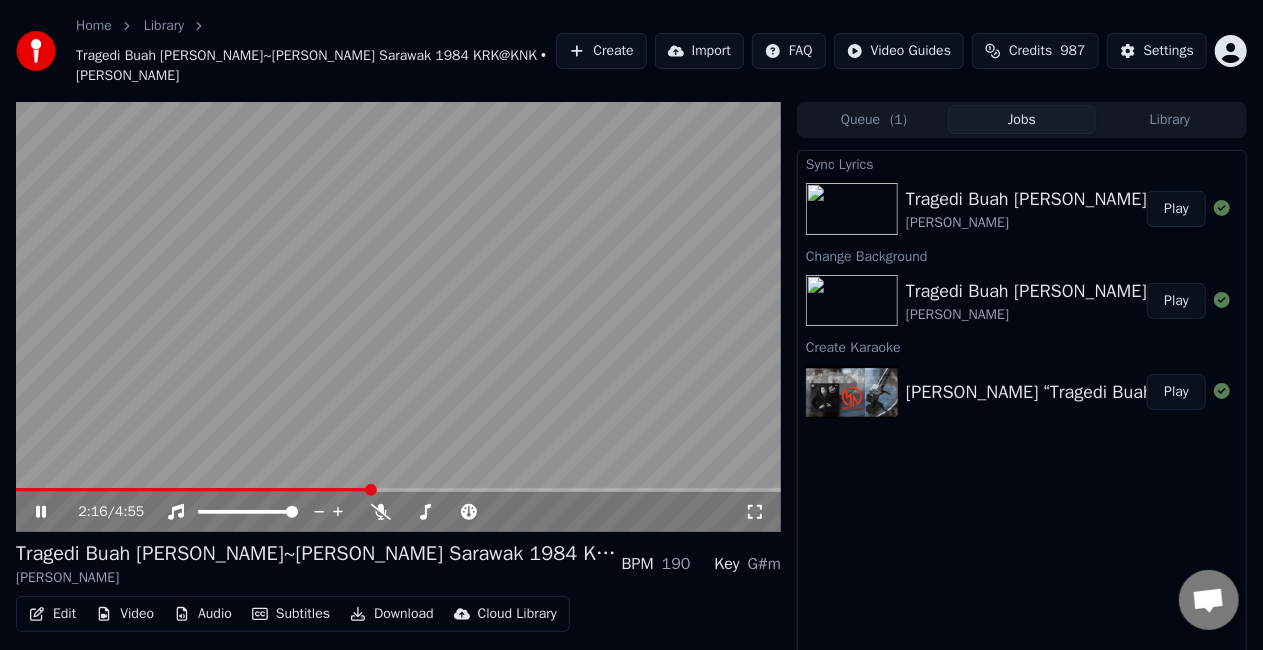 click on "Play" at bounding box center (1176, 301) 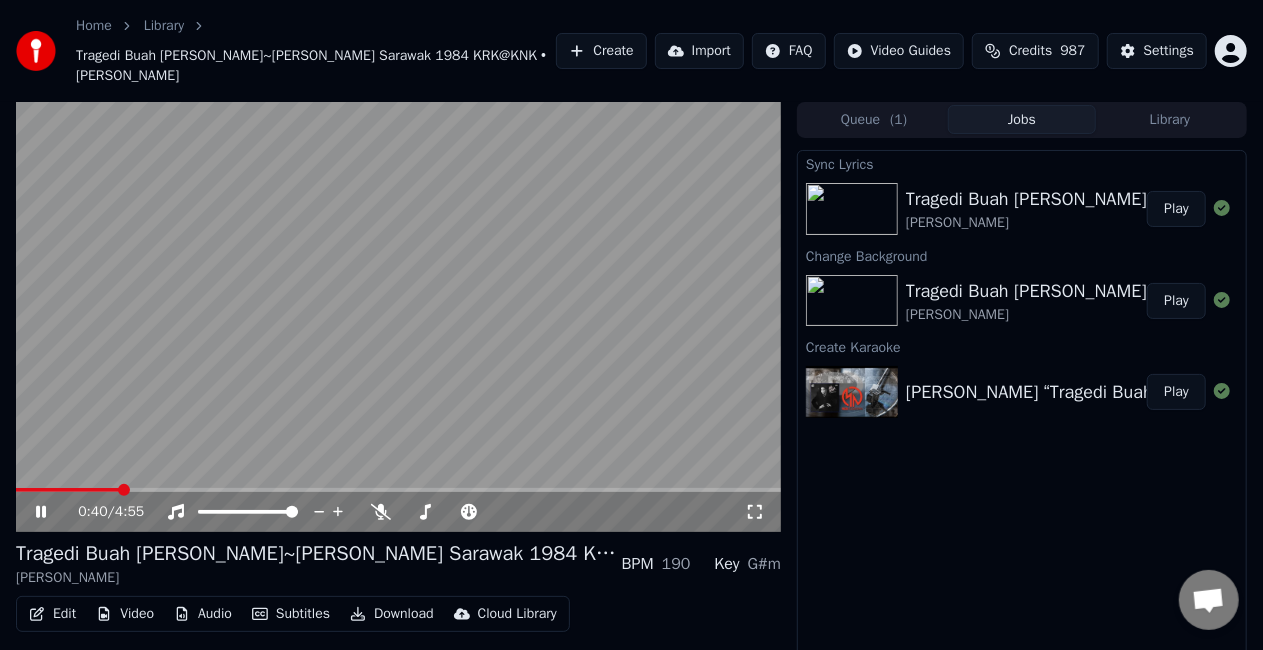 click at bounding box center (68, 490) 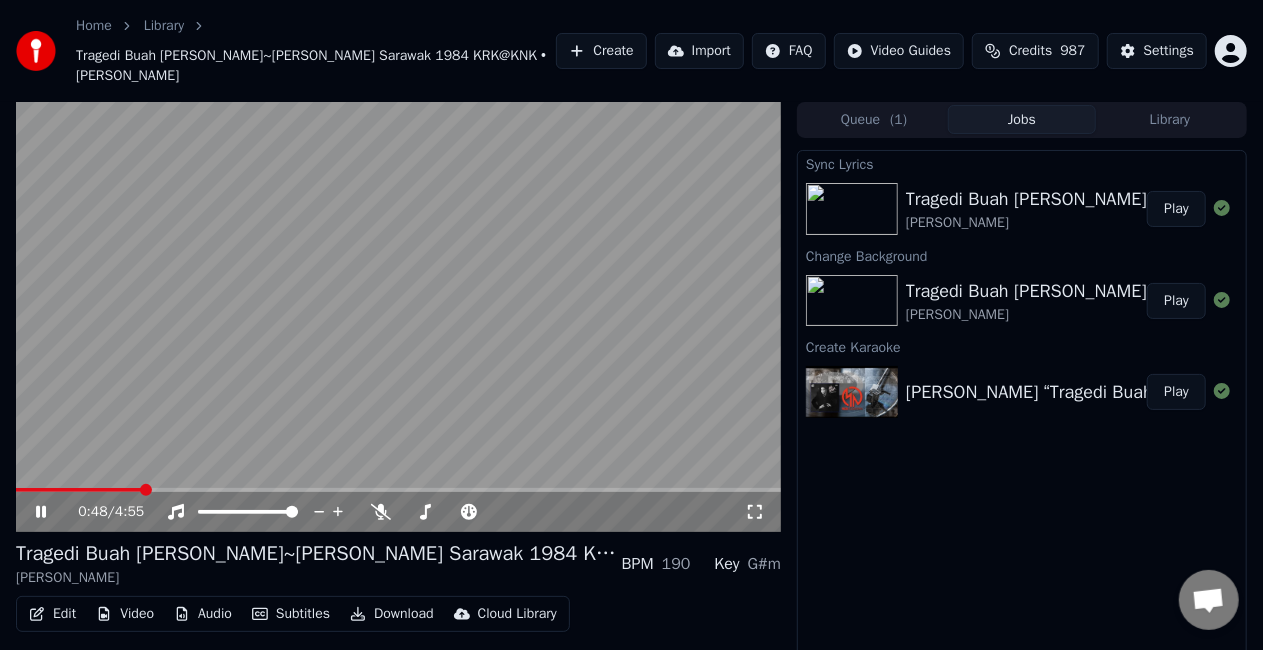 click at bounding box center (79, 490) 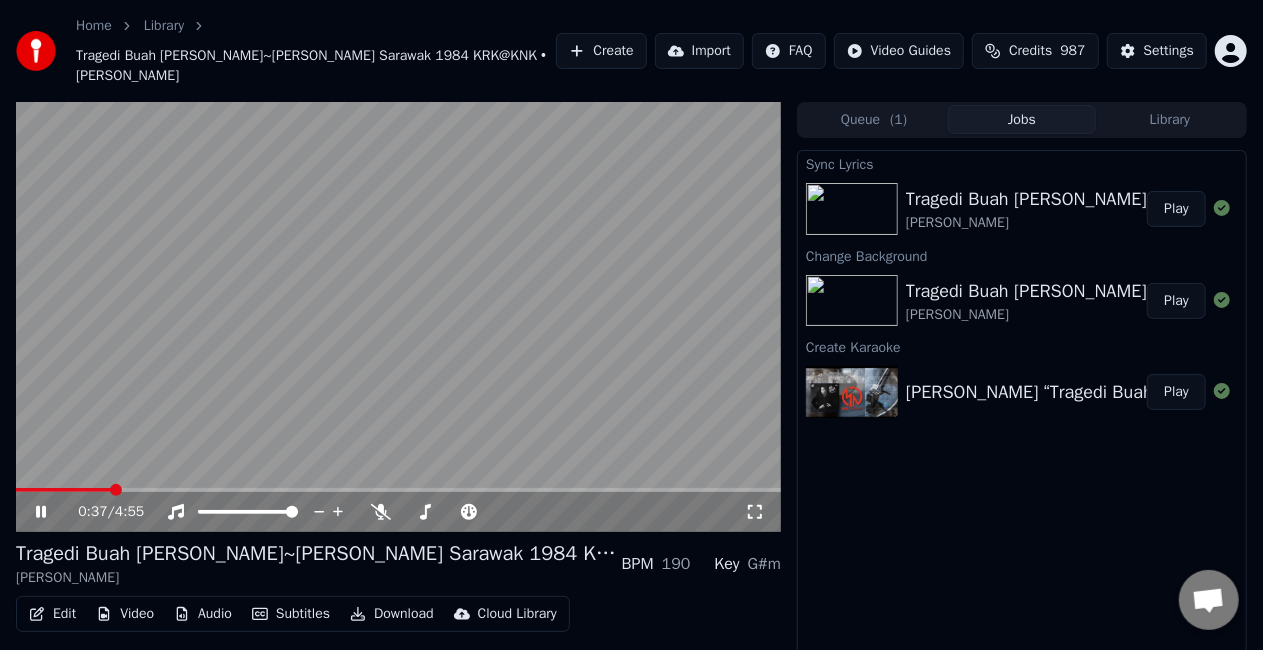 click at bounding box center [64, 490] 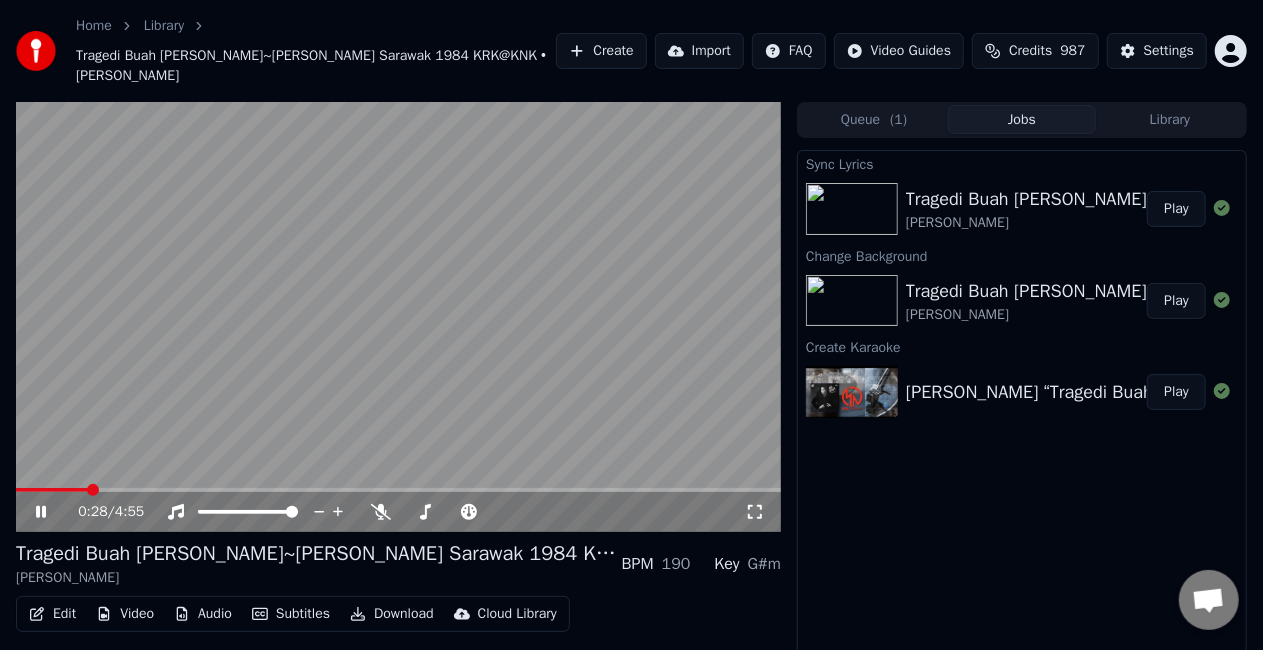 click 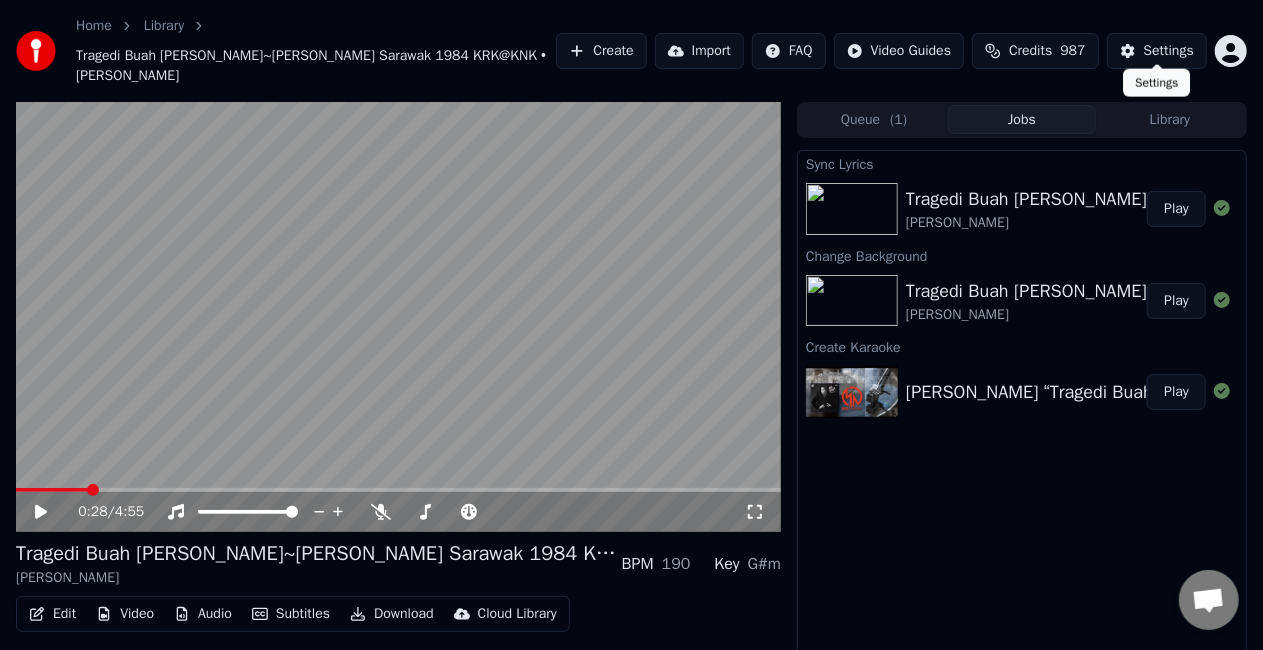 click on "Home Library Tragedi Buah [PERSON_NAME]~[PERSON_NAME] 1984 KRK@KNK • [PERSON_NAME] Create Import FAQ Video Guides Credits 987 Settings 0:28  /  4:55 Tragedi Buah [PERSON_NAME]~[PERSON_NAME] Sarawak 1984 KRK@KNK [PERSON_NAME] Sarawak BPM 190 Key G#m Edit Video Audio Subtitles Download Cloud Library Manual Sync Download Video Open Dual Screen Queue ( 1 ) Jobs Library Sync Lyrics Tragedi Buah [PERSON_NAME]~[PERSON_NAME] 1984 KRK@KNK [PERSON_NAME] Sarawak Play Change Background Tragedi Buah [PERSON_NAME] Sarawak Play Create Karaoke [PERSON_NAME] Sarawak “Tragedi Buah [PERSON_NAME]“ 1984 Play Settings Settings" at bounding box center [631, 325] 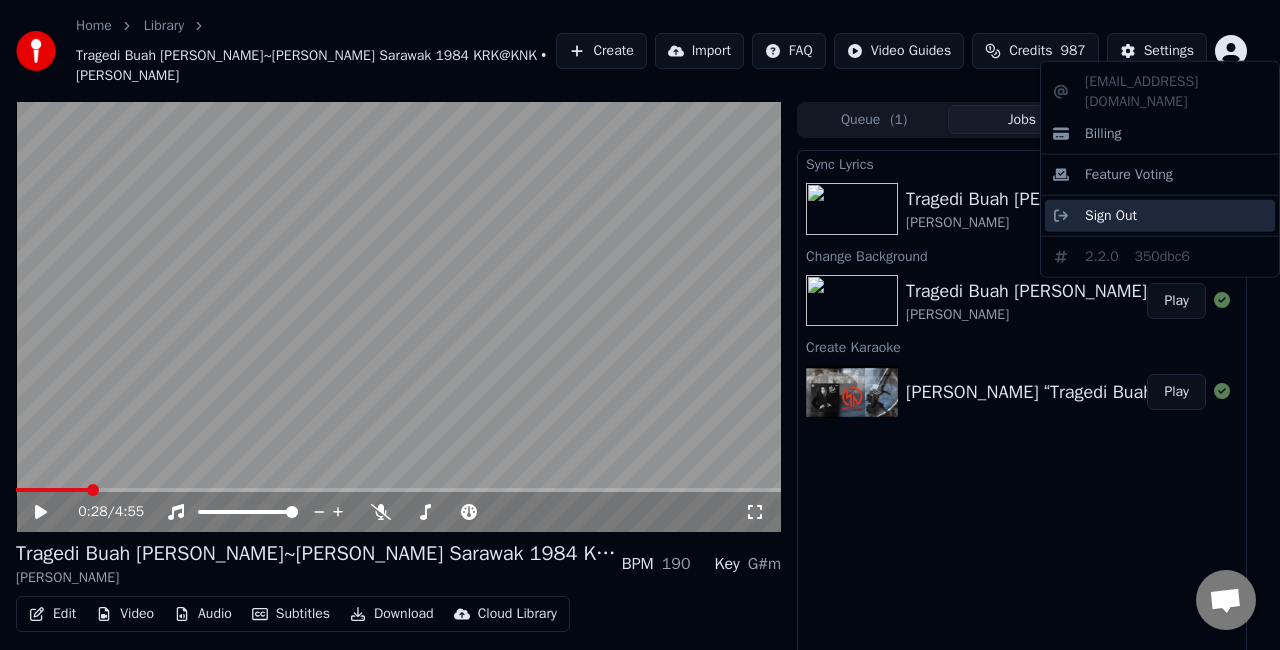 click on "Sign Out" at bounding box center [1160, 216] 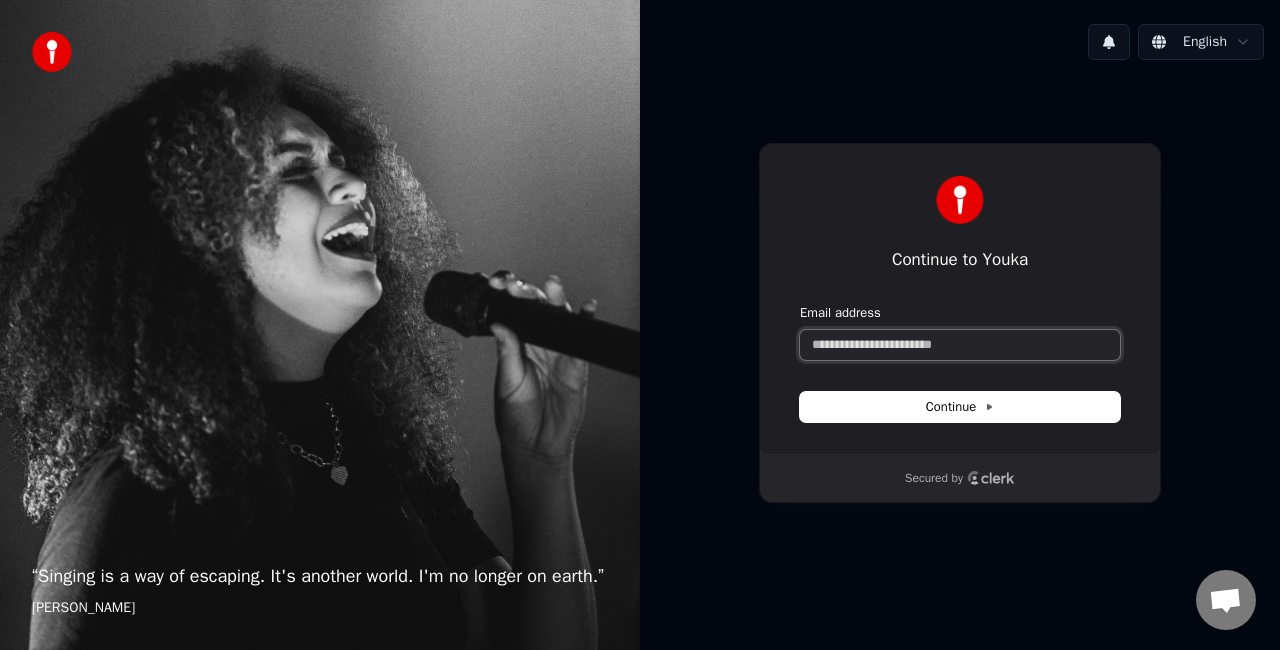 click on "Email address" at bounding box center [960, 345] 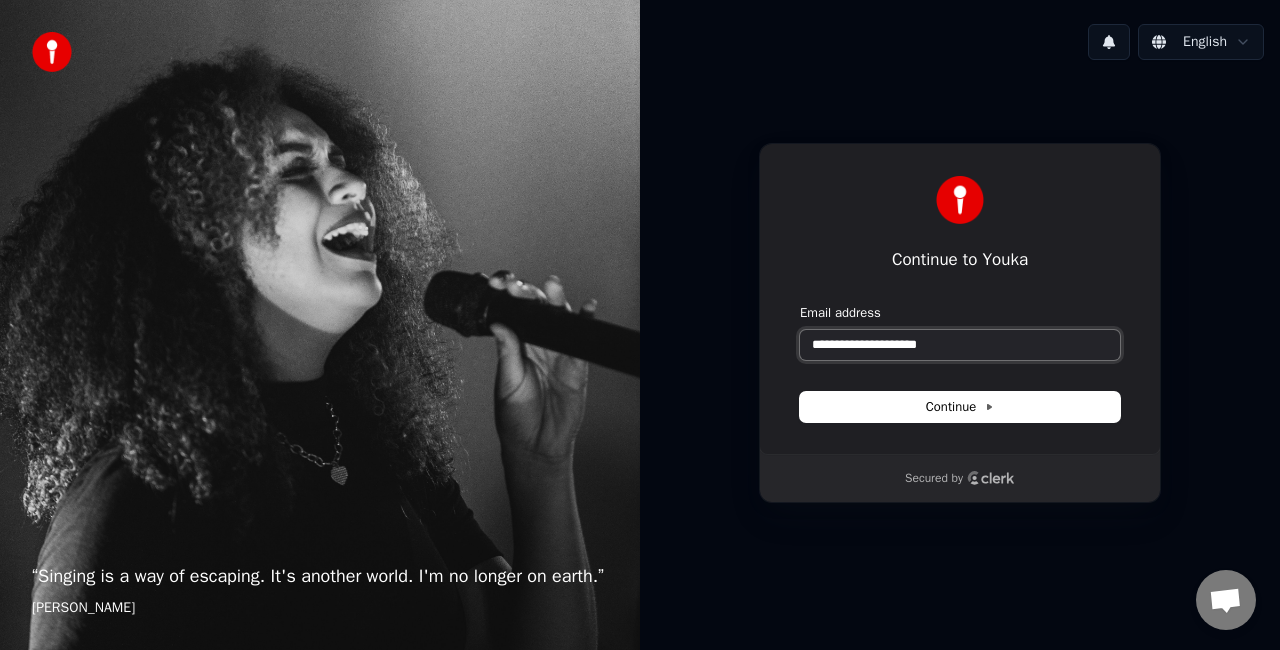 type on "**********" 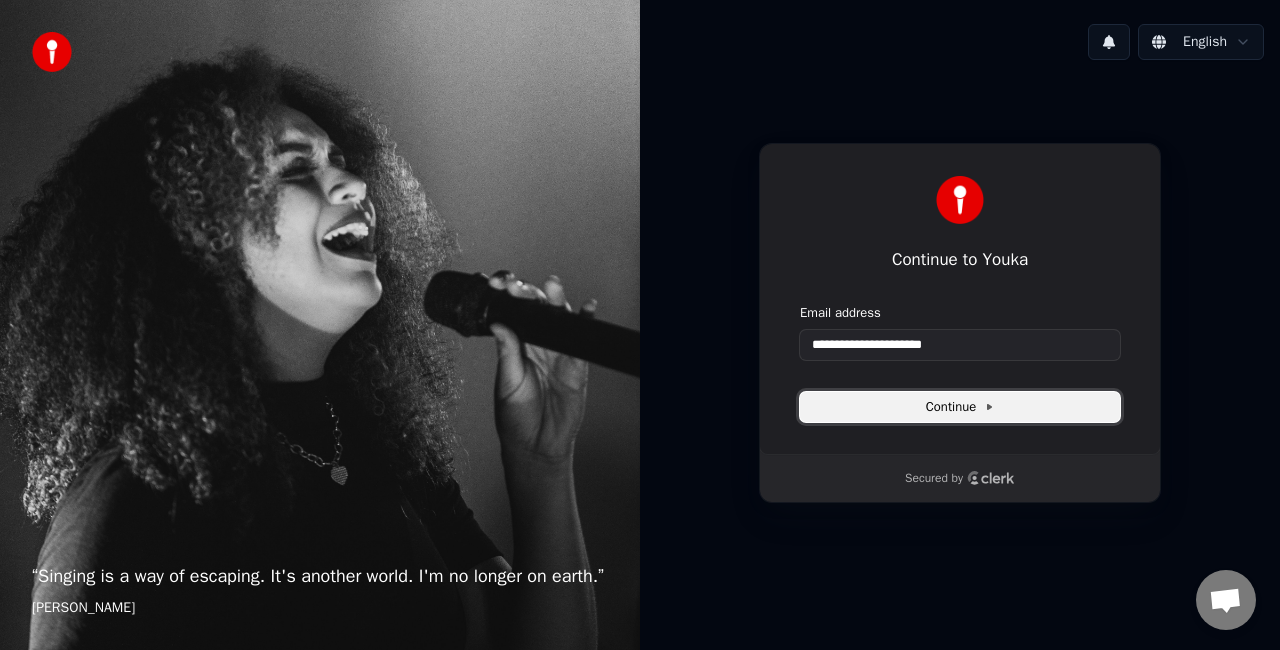 click on "Continue" at bounding box center (960, 407) 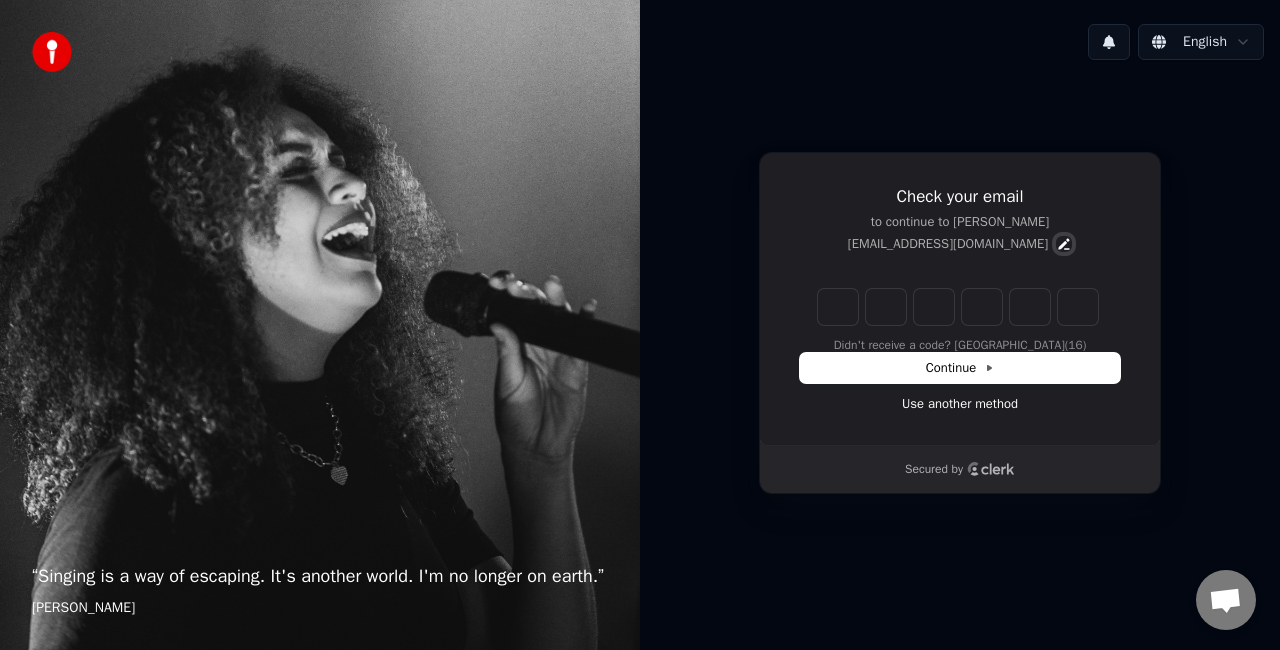 click 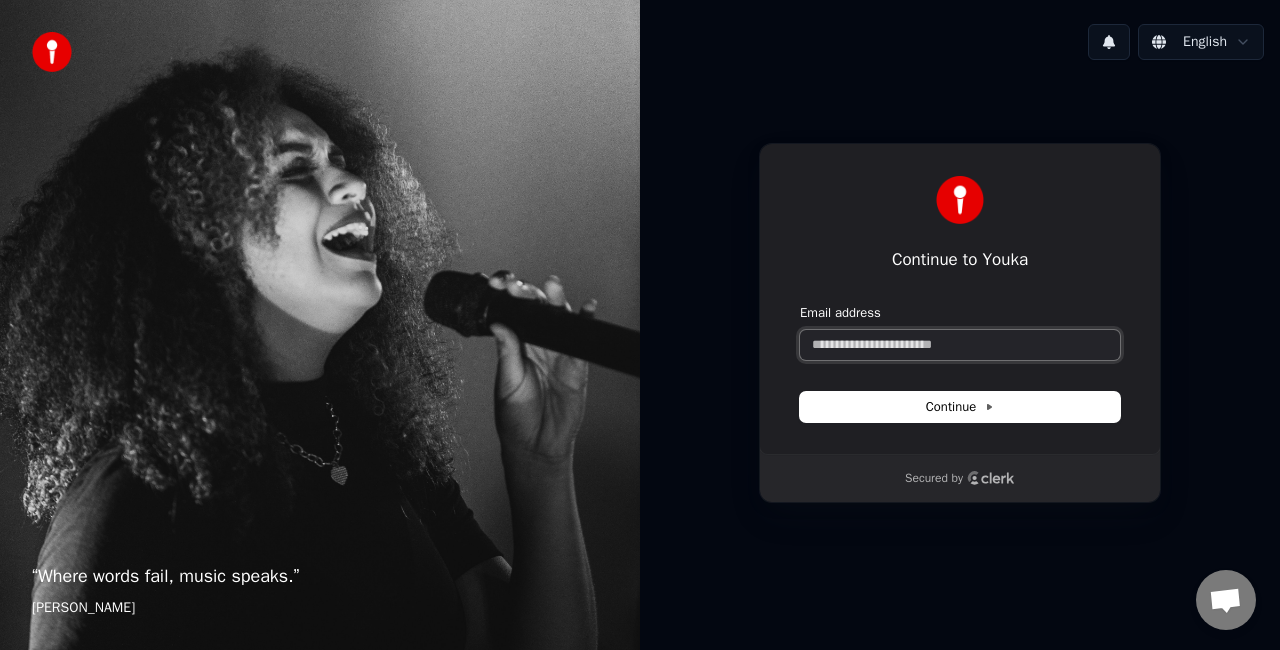 click on "Email address" at bounding box center [960, 345] 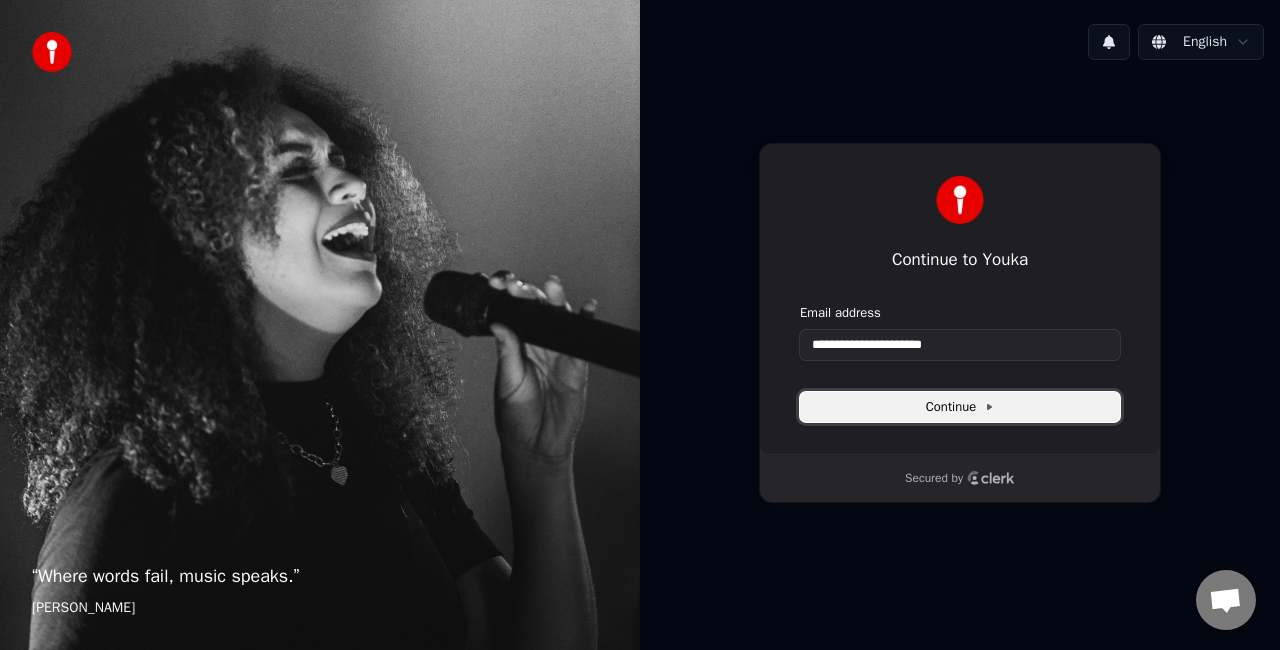 click on "Continue" at bounding box center (960, 407) 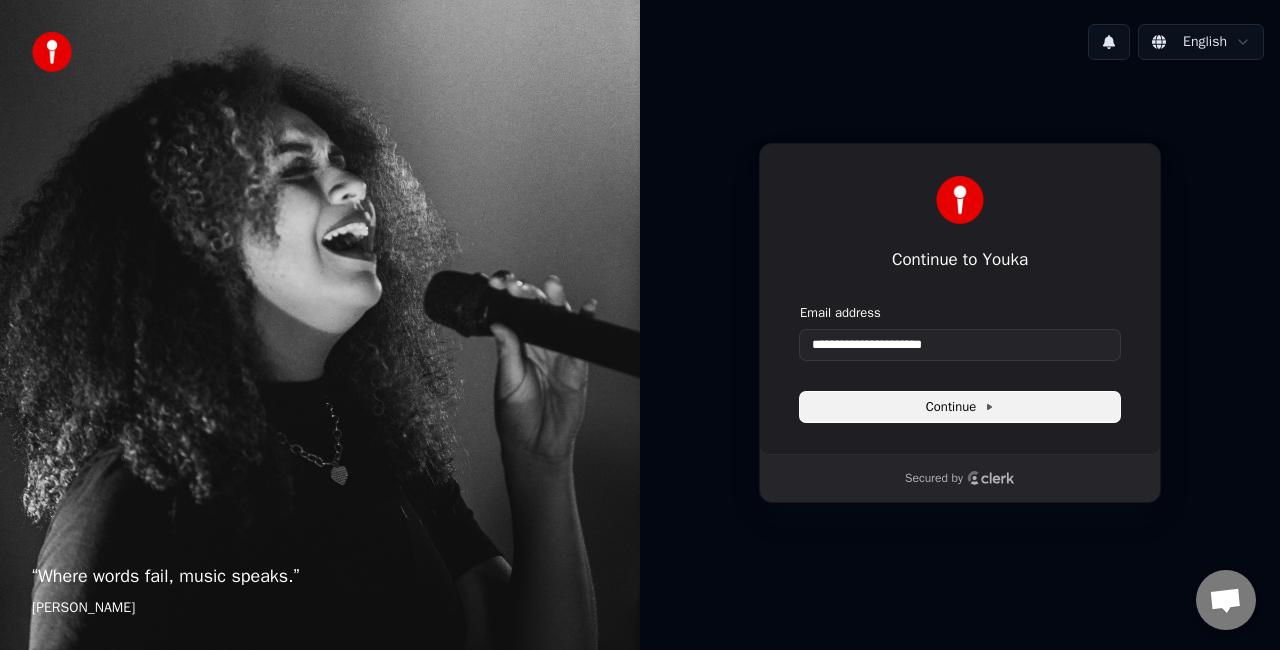 type on "**********" 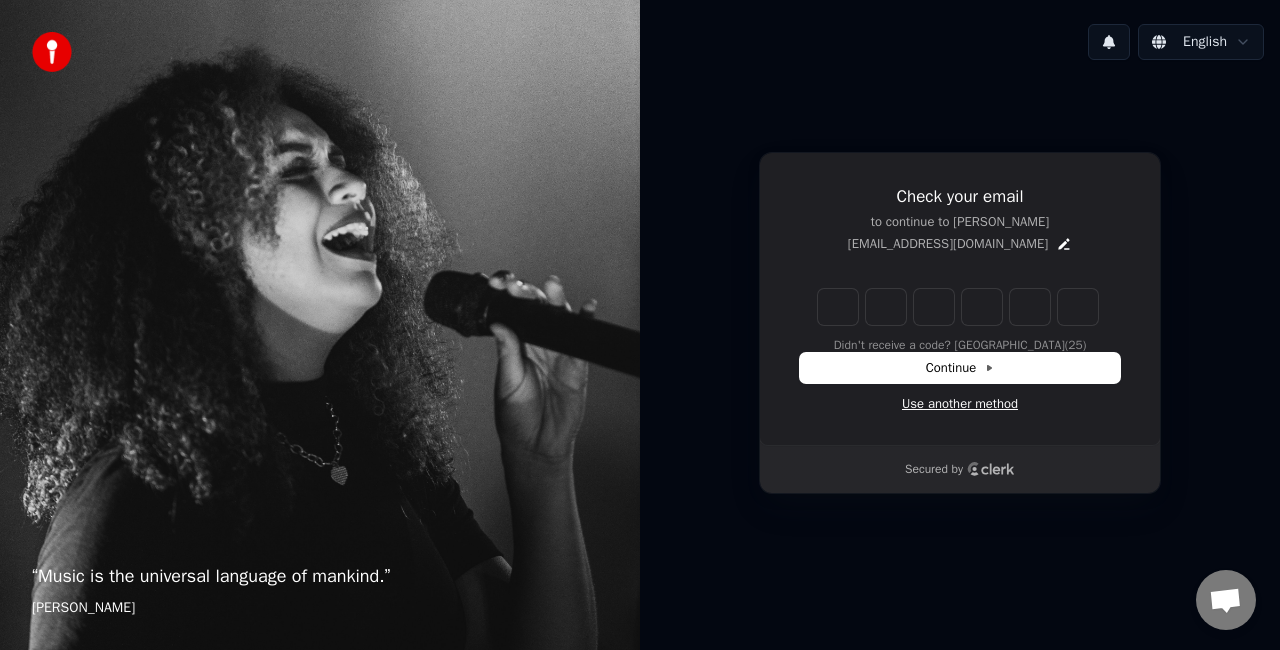 click on "Use another method" at bounding box center [960, 404] 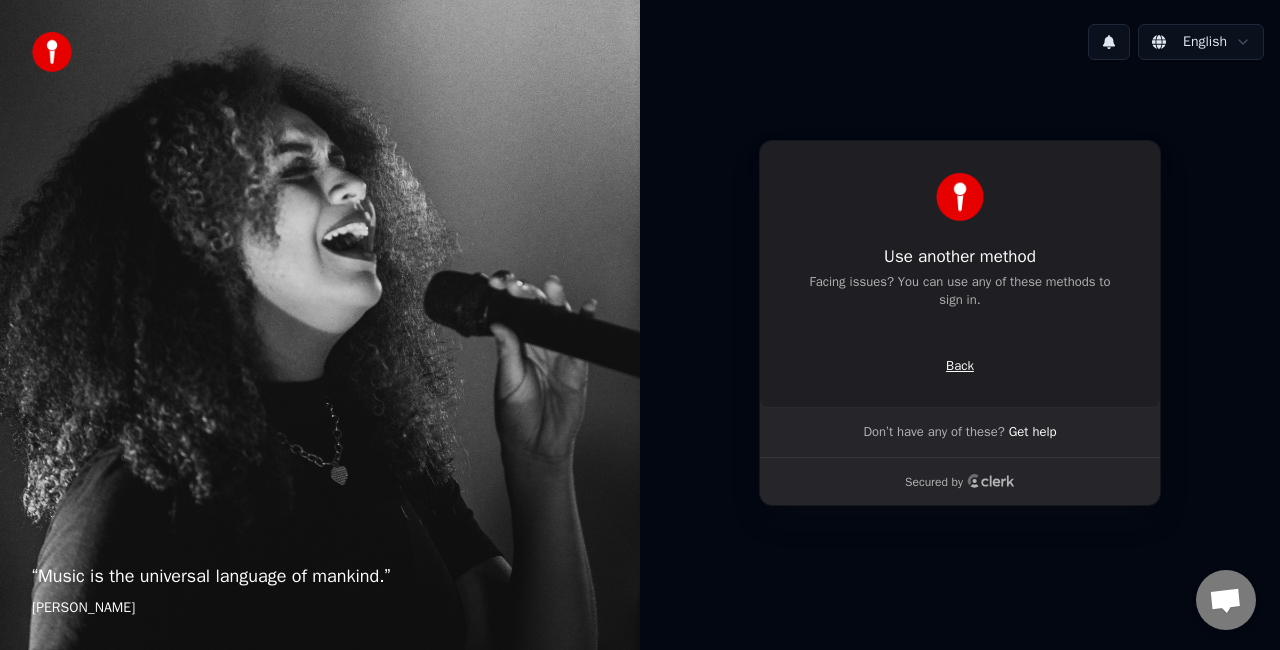 click on "Back" at bounding box center [960, 366] 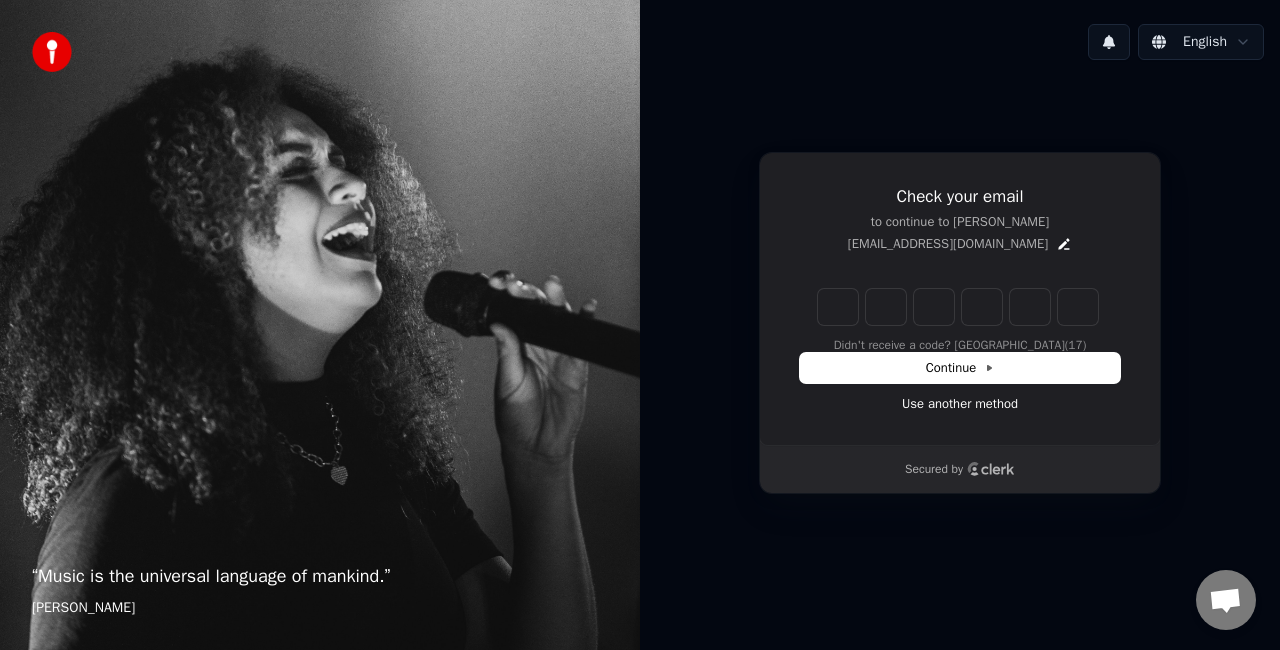 type on "*" 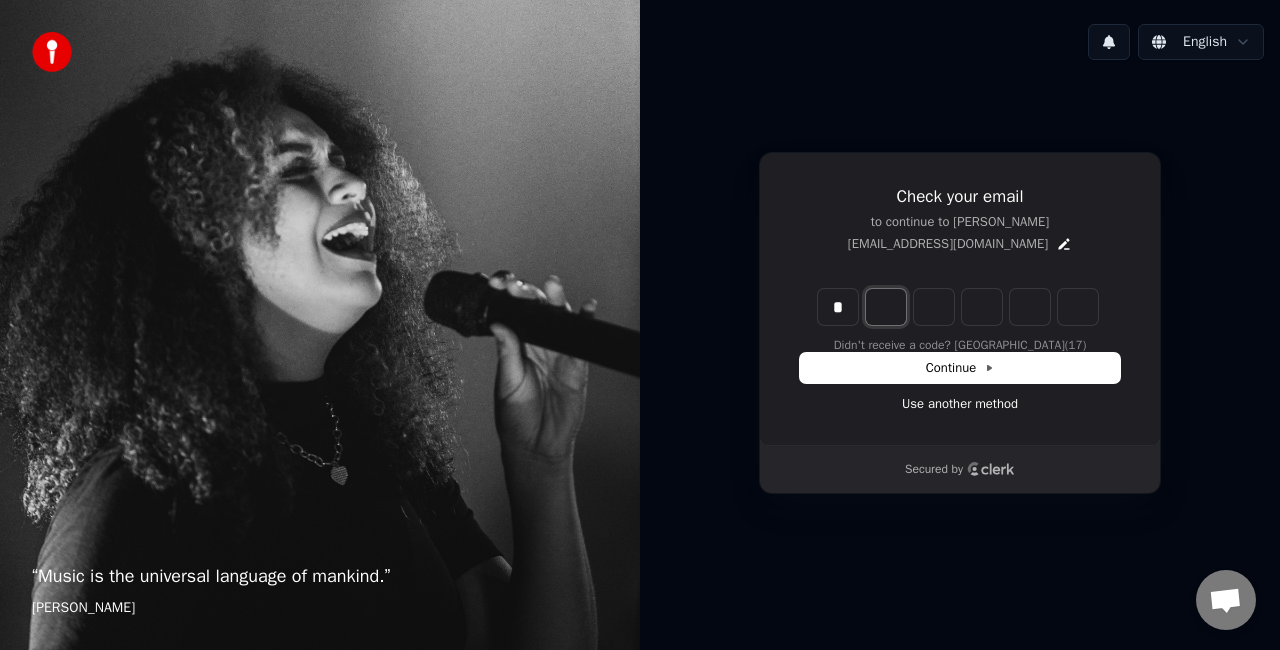 type on "*" 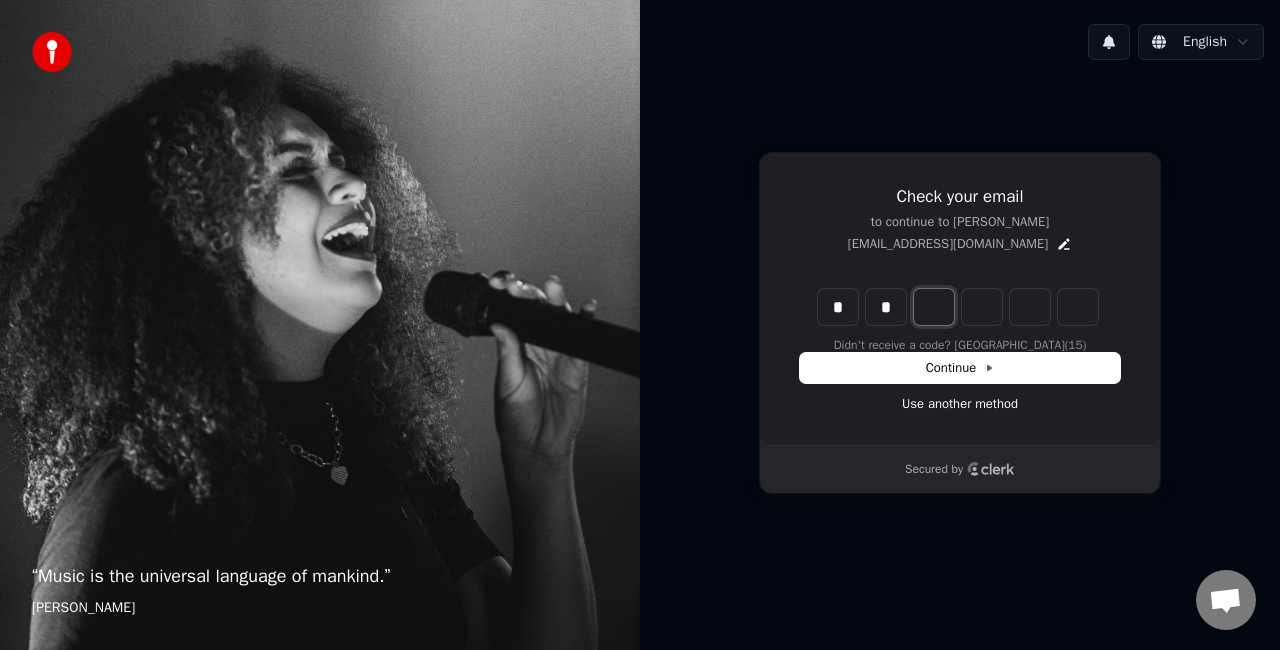type on "*" 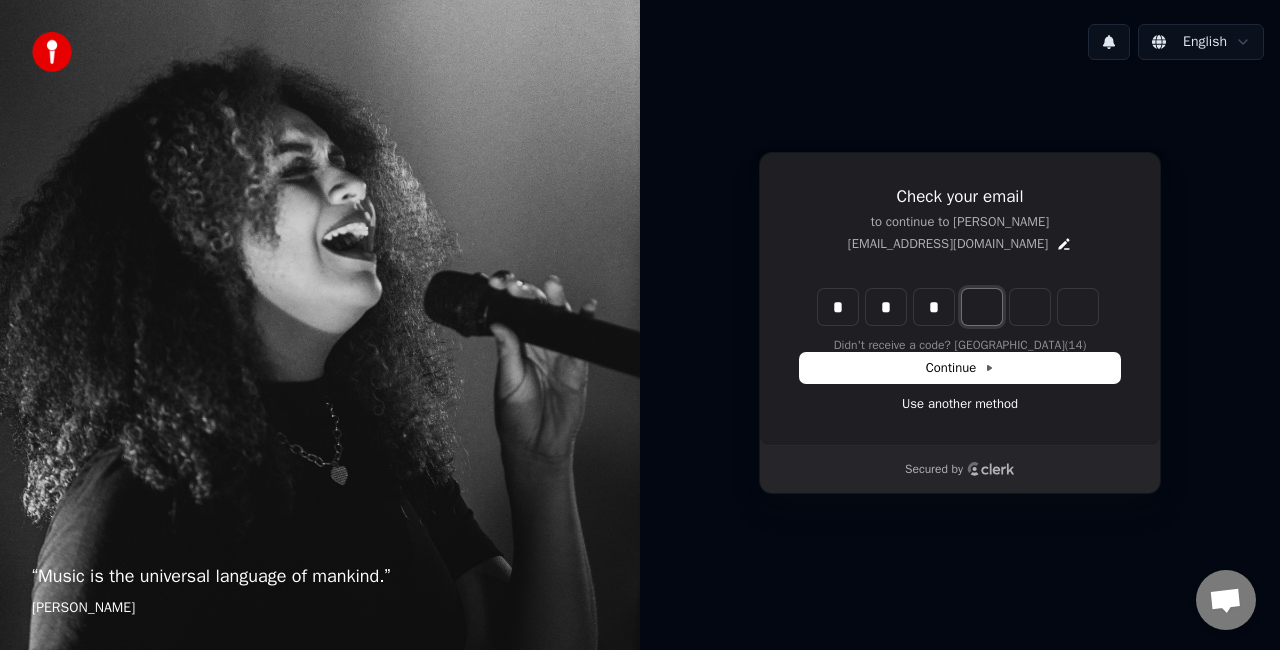 type on "*" 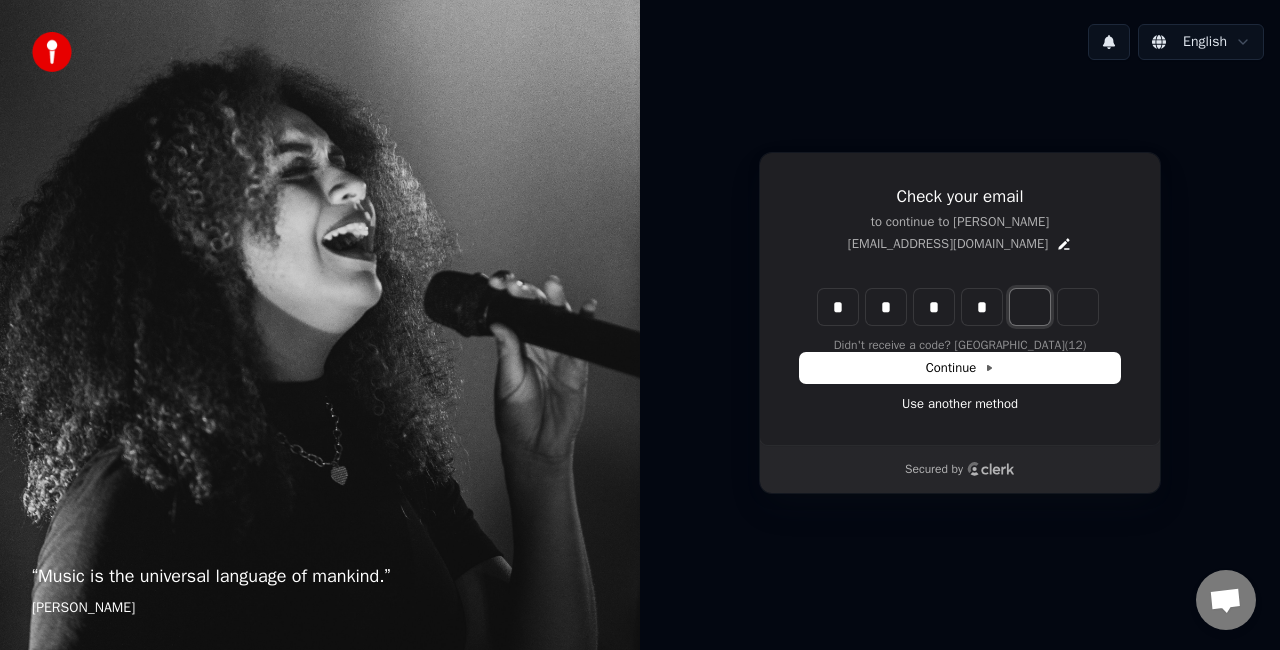 type on "*" 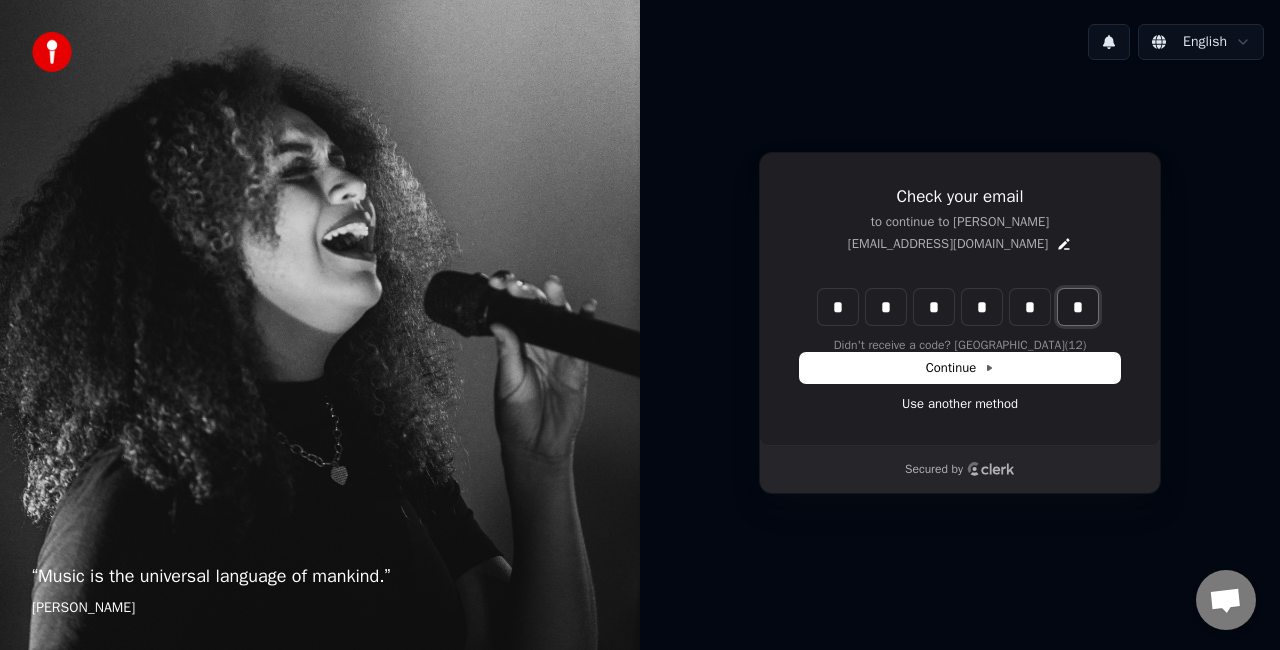 type on "*" 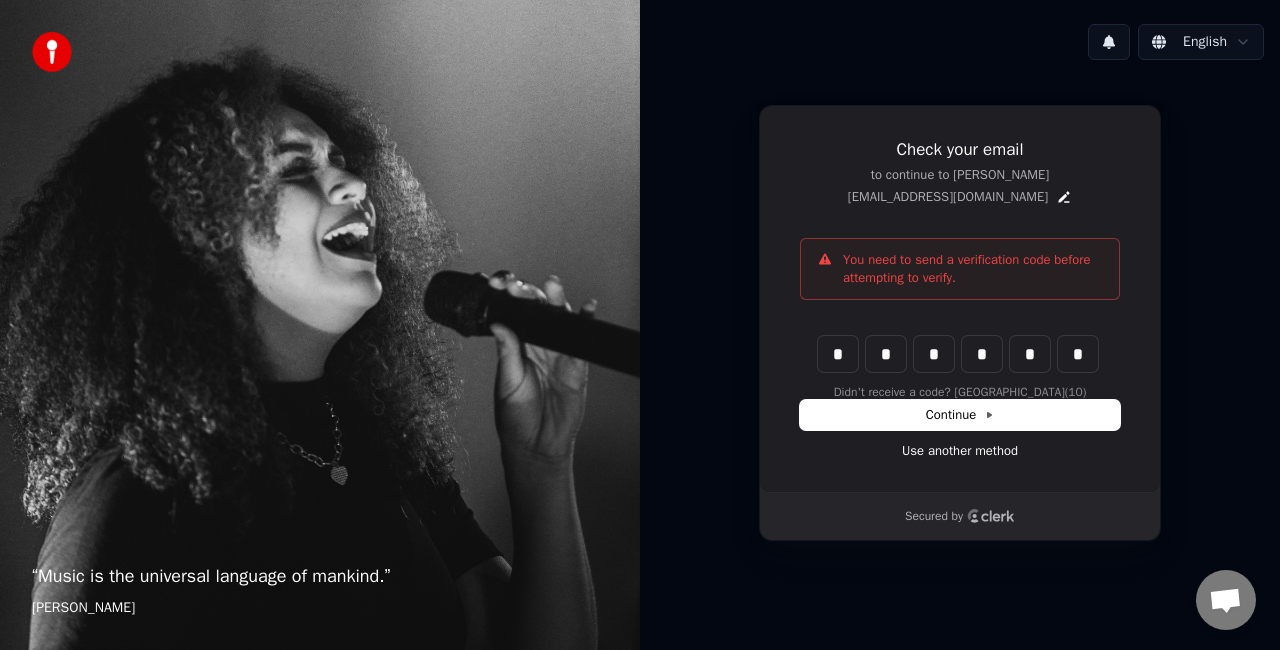 type 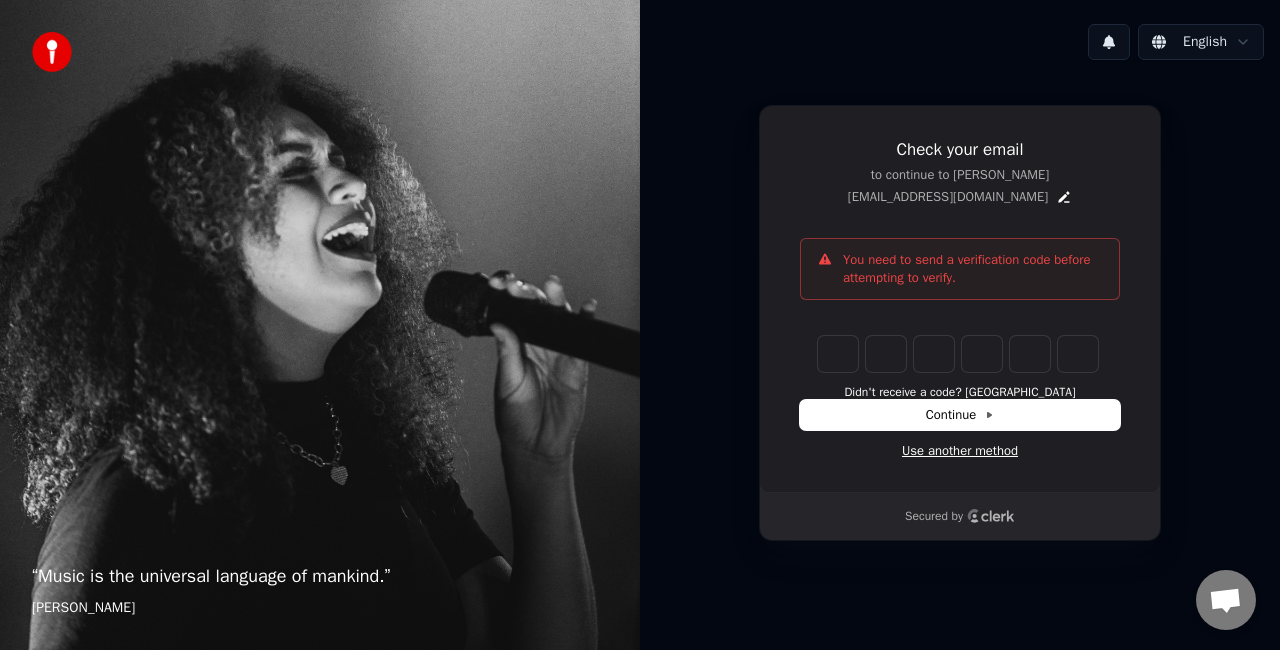 click on "Use another method" at bounding box center [960, 451] 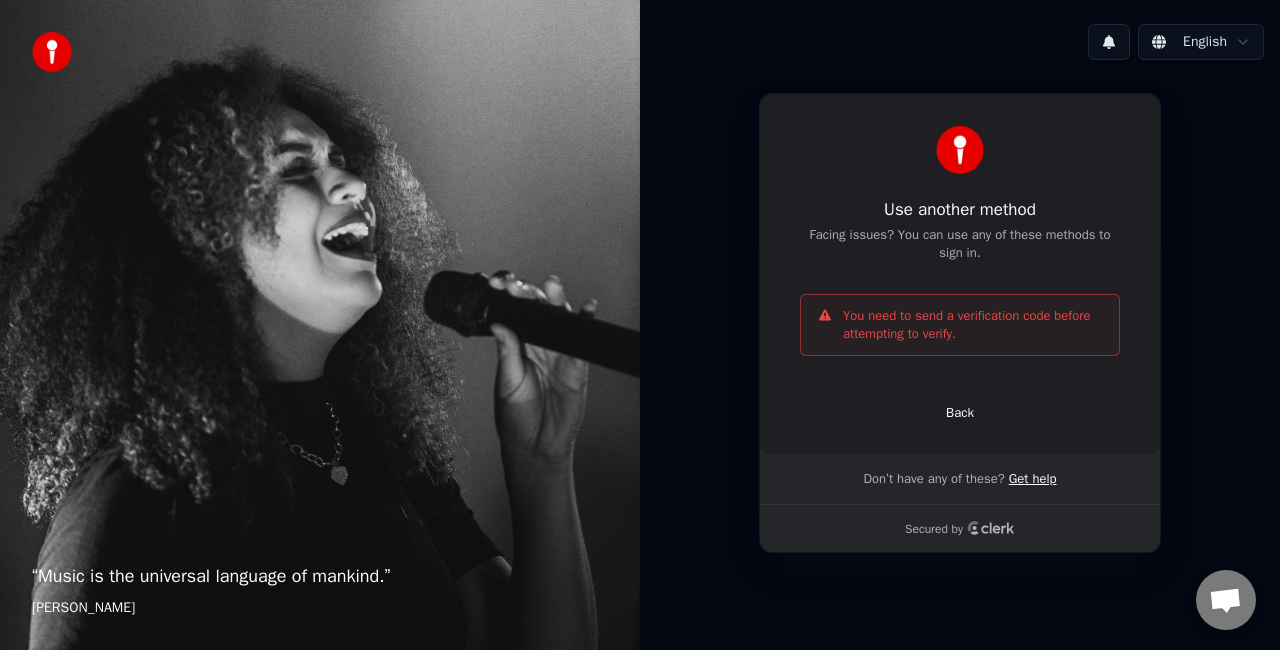 click on "Get help" at bounding box center [1033, 479] 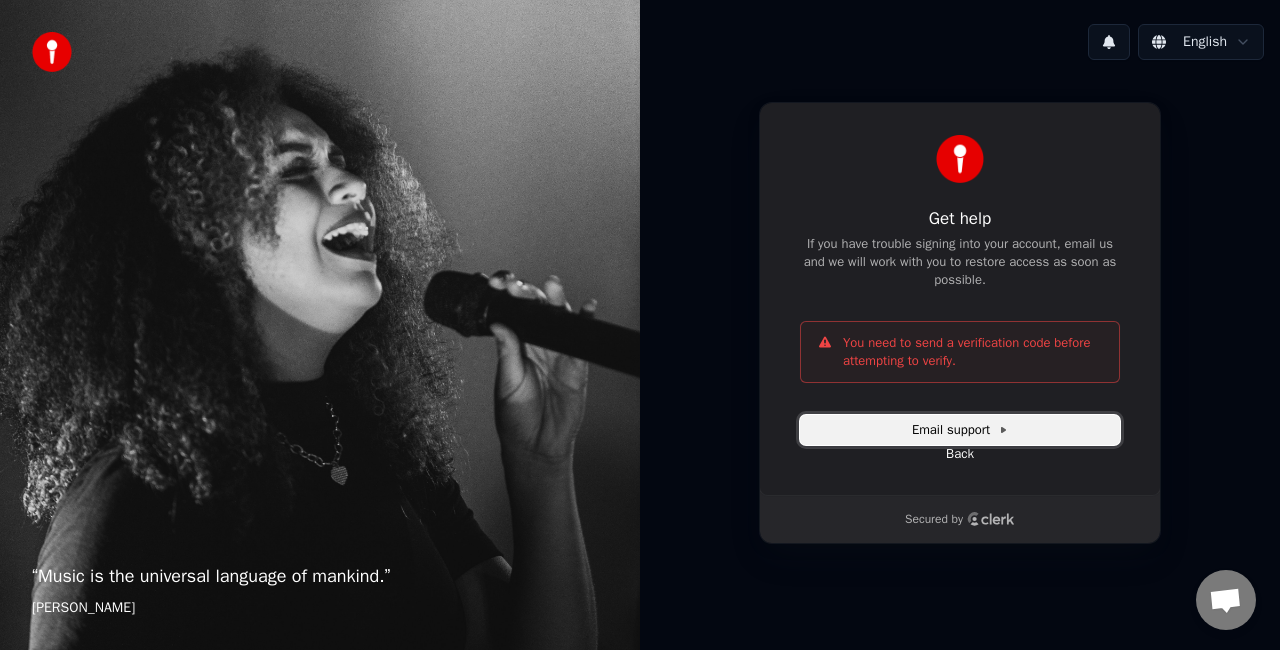 click 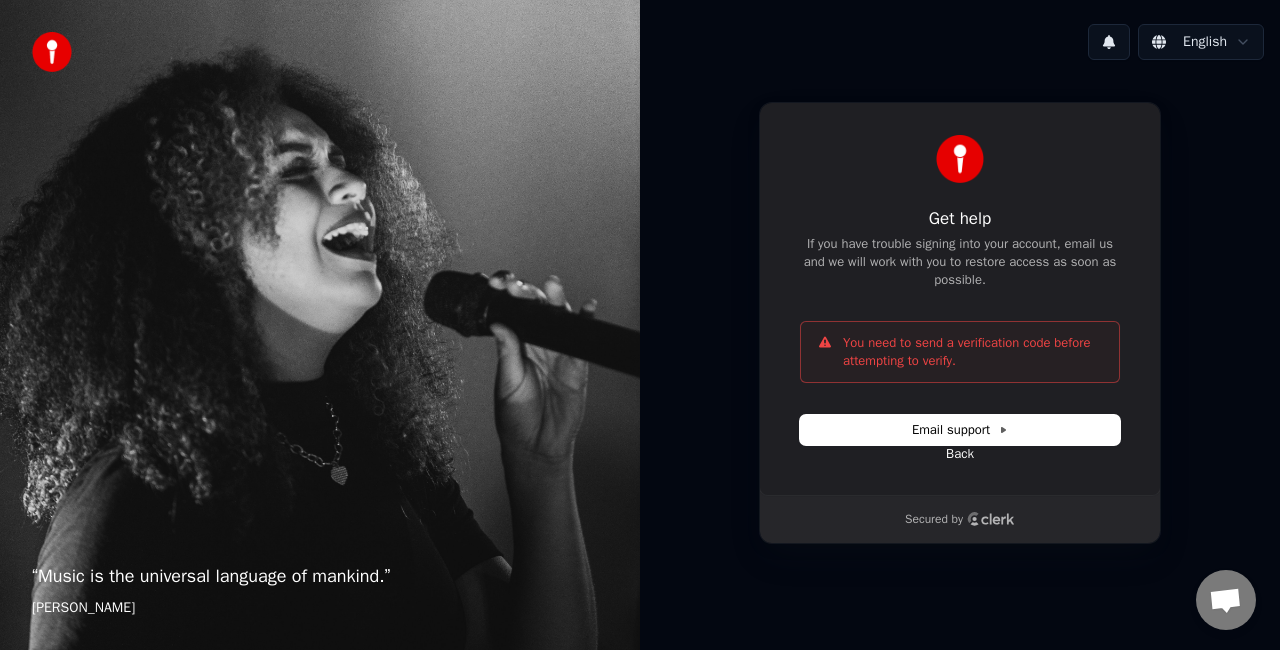click at bounding box center [1109, 42] 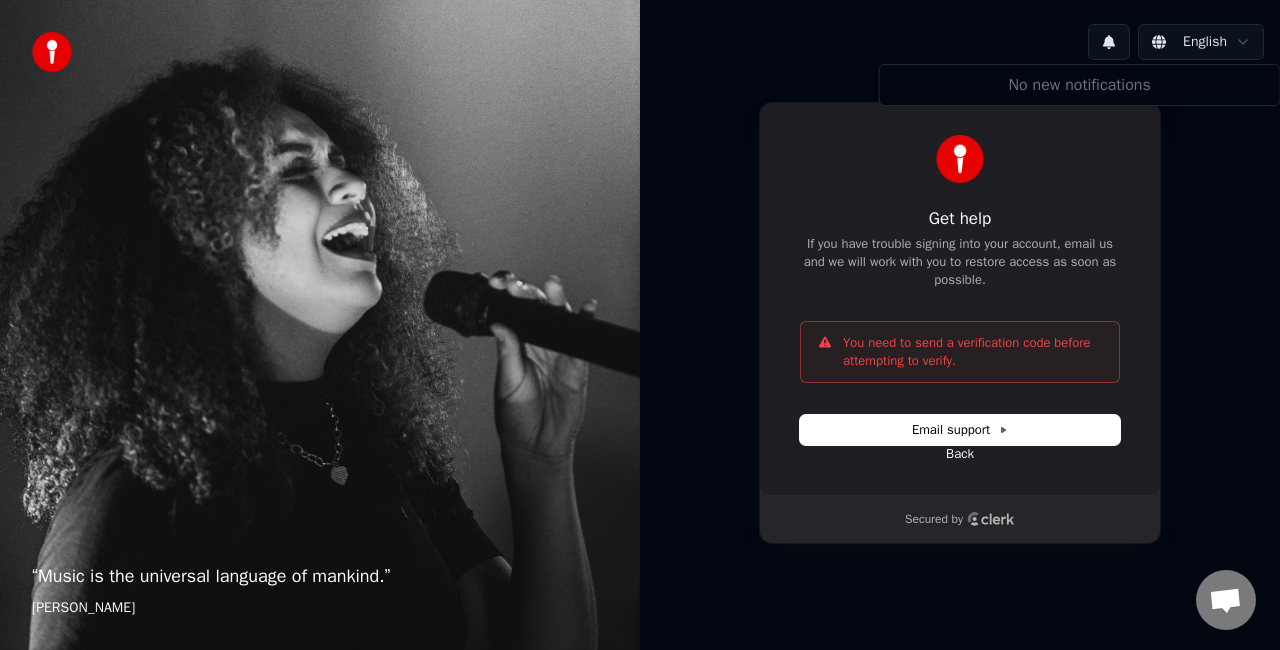 click on "You need to send a verification code before attempting to verify." at bounding box center (973, 352) 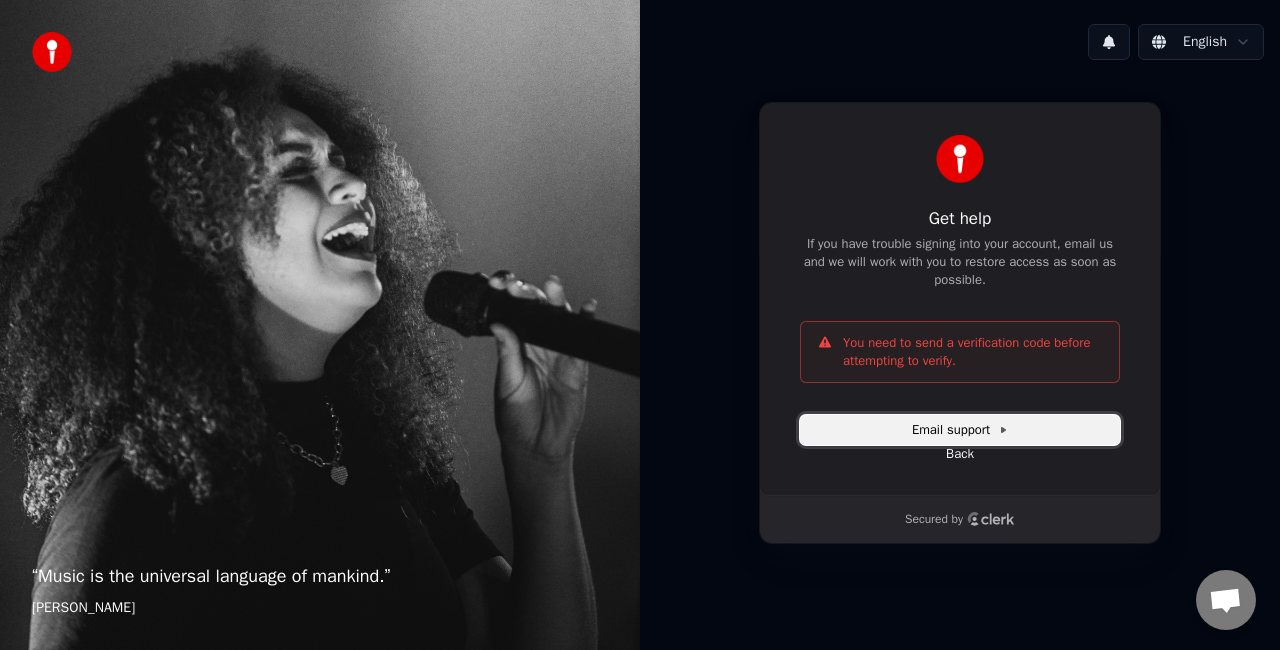 click on "Email support" at bounding box center [960, 430] 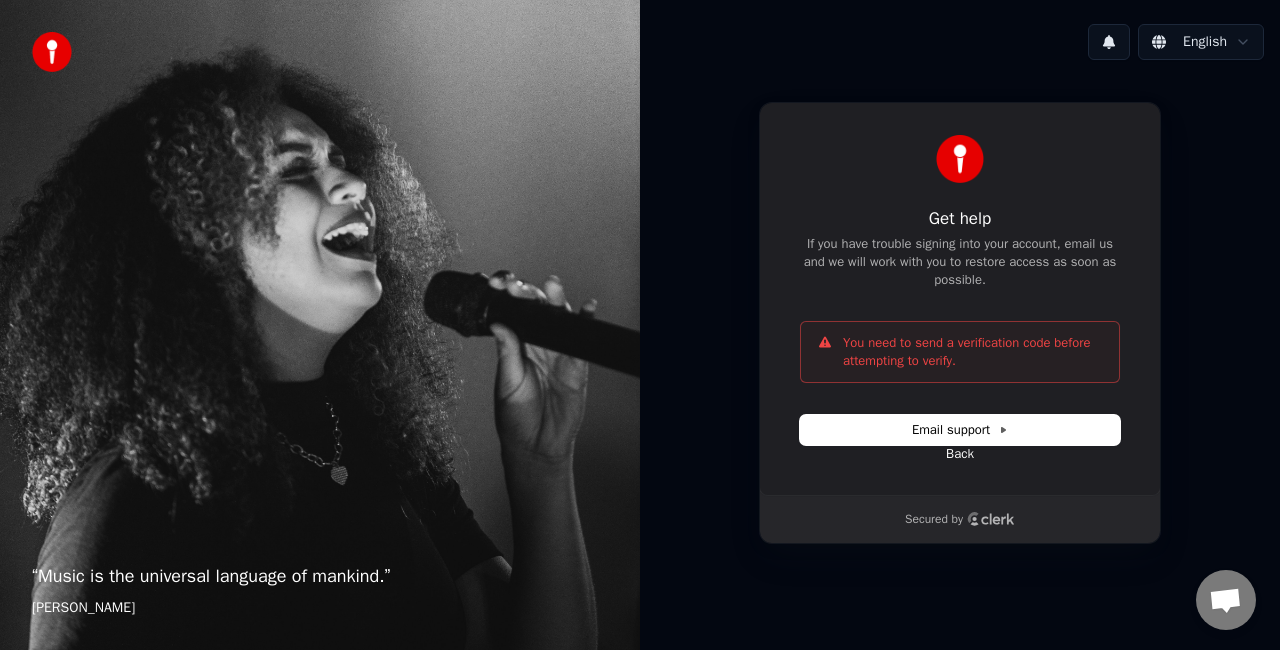 click 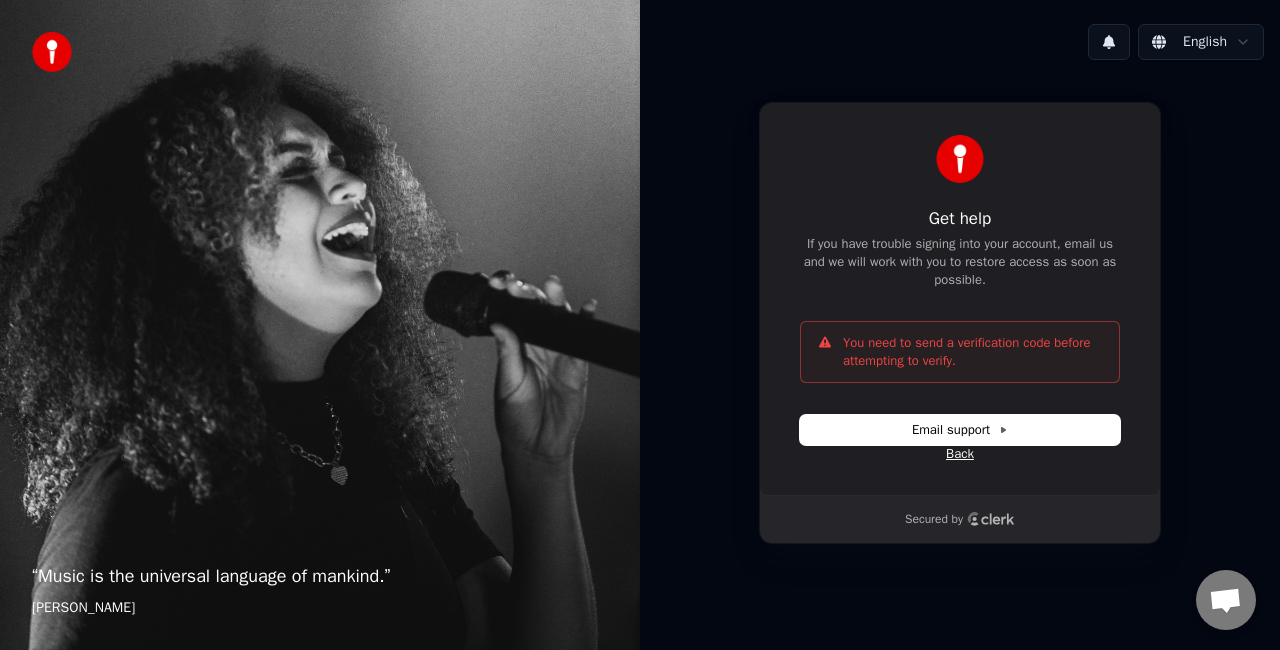 click on "Back" at bounding box center (960, 454) 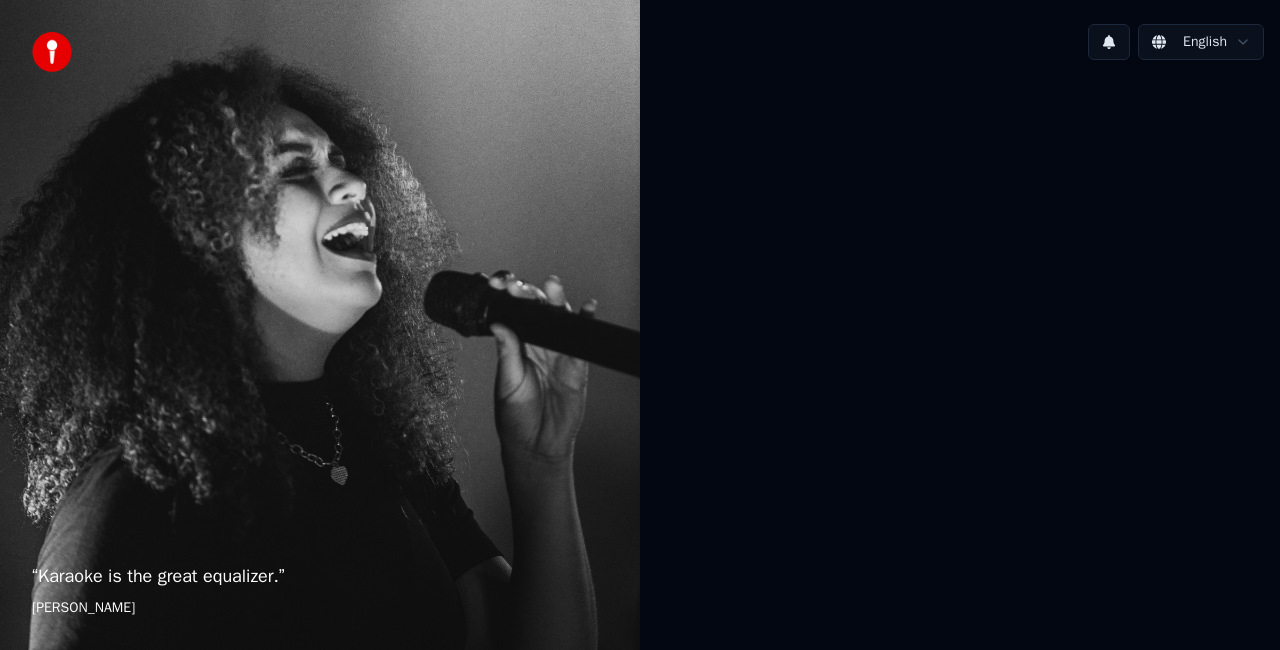 scroll, scrollTop: 0, scrollLeft: 0, axis: both 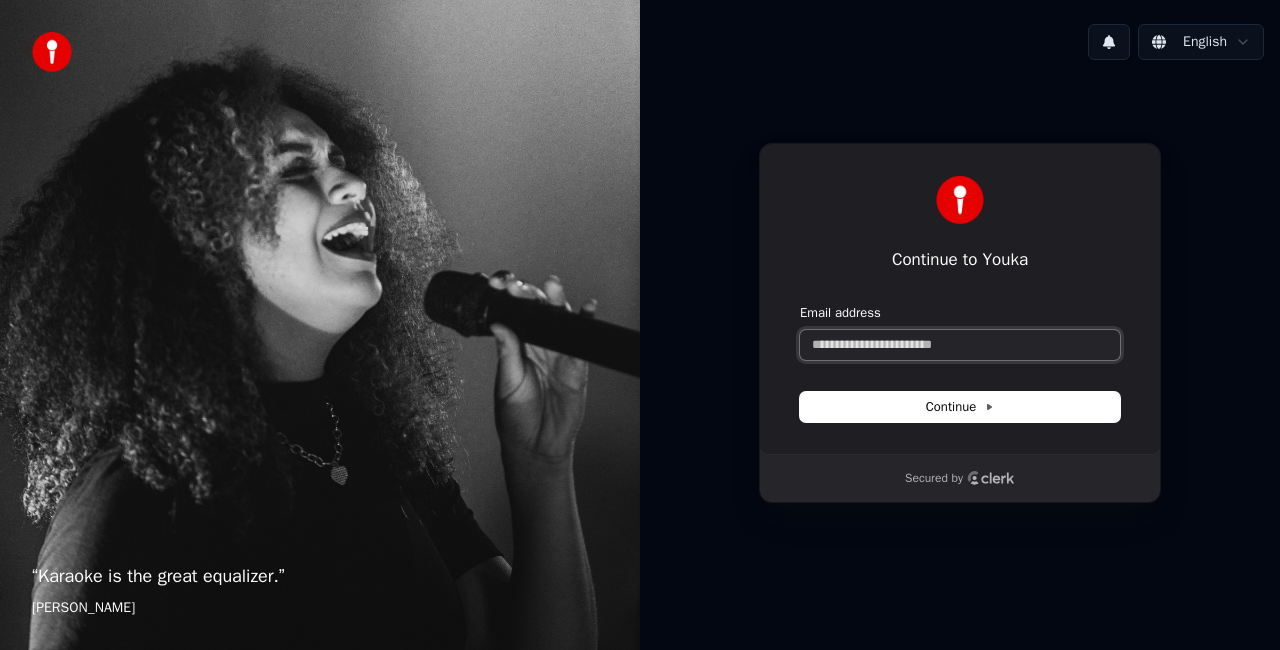 click on "Email address" at bounding box center [960, 345] 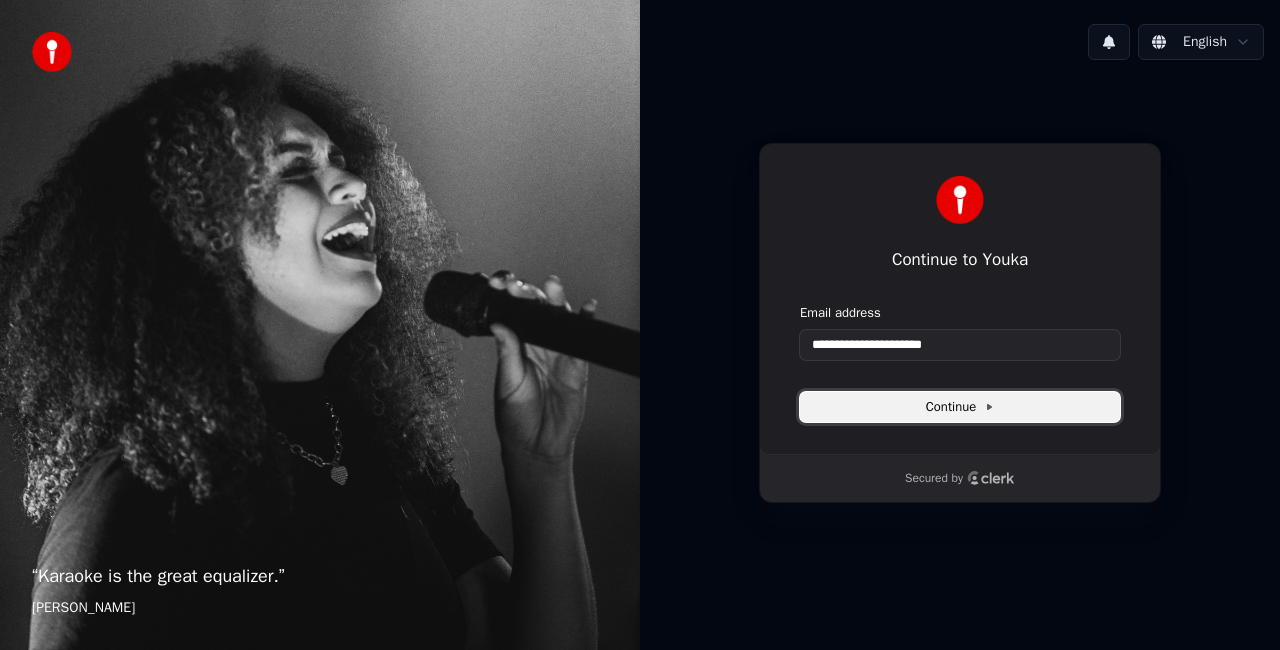 click on "Continue" at bounding box center (960, 407) 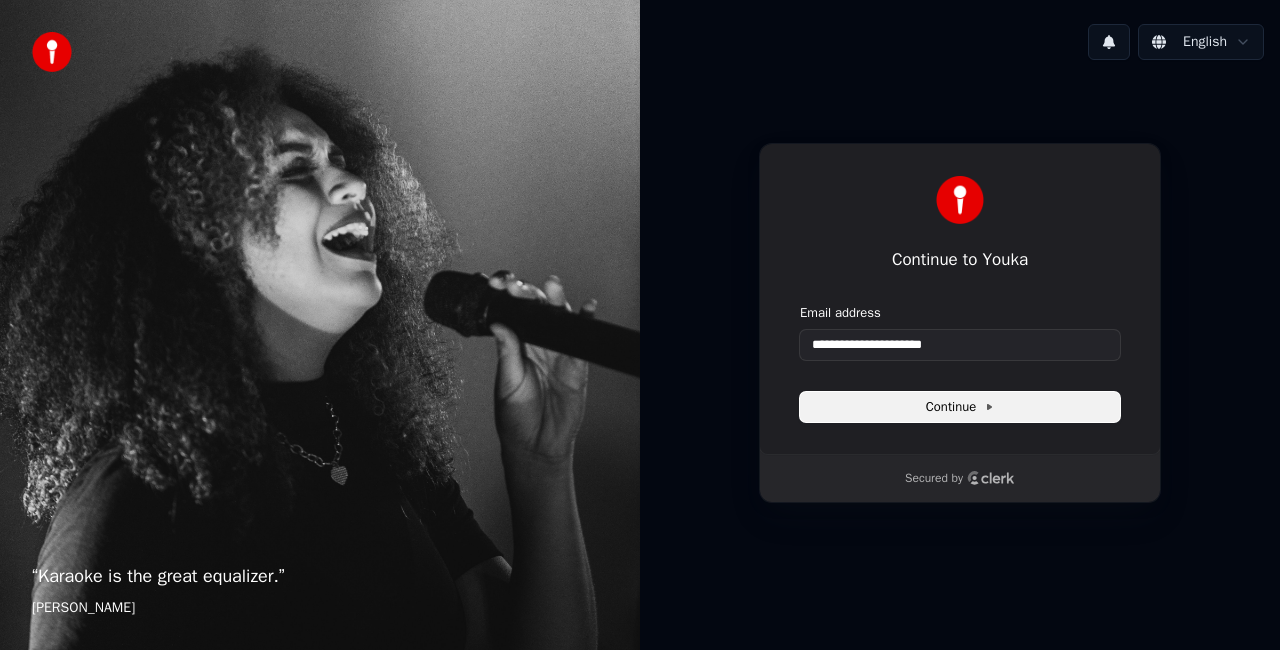 type on "**********" 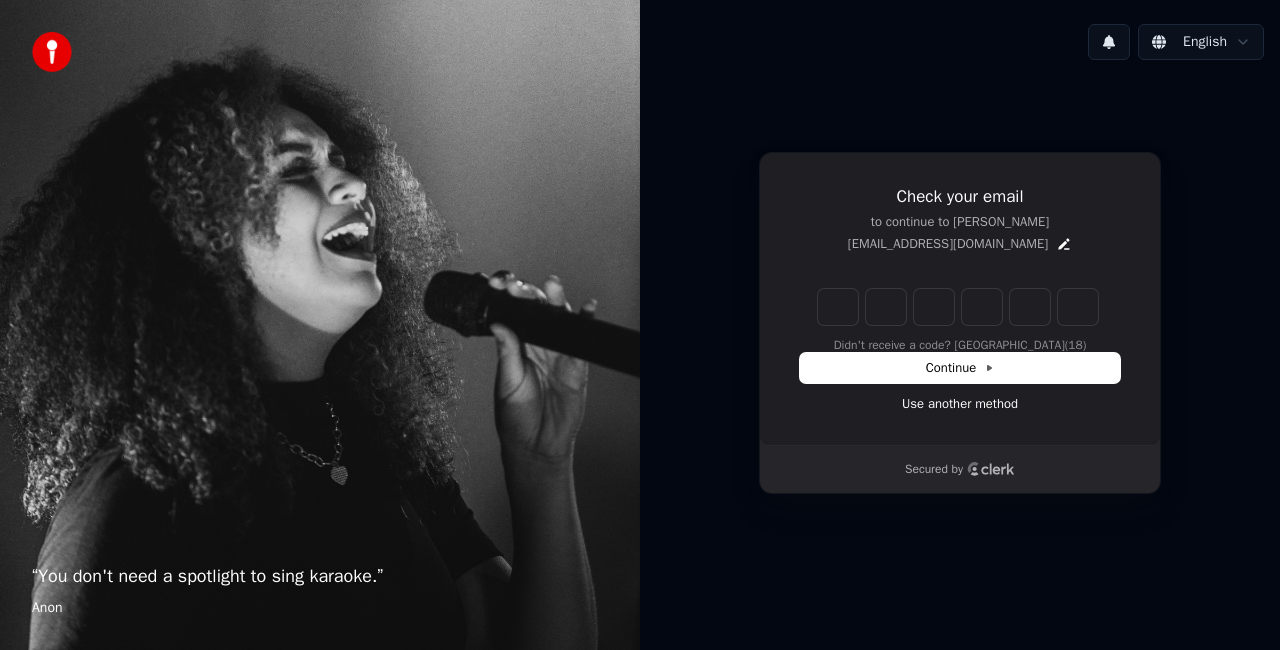 type on "*" 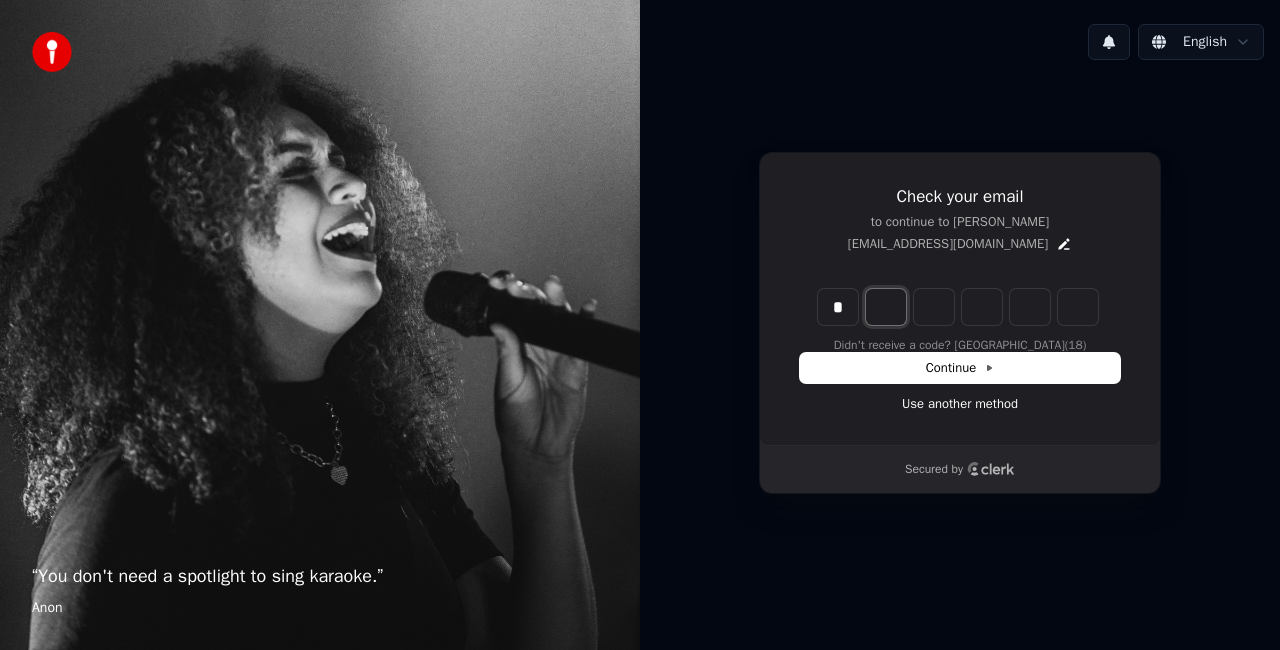 type on "*" 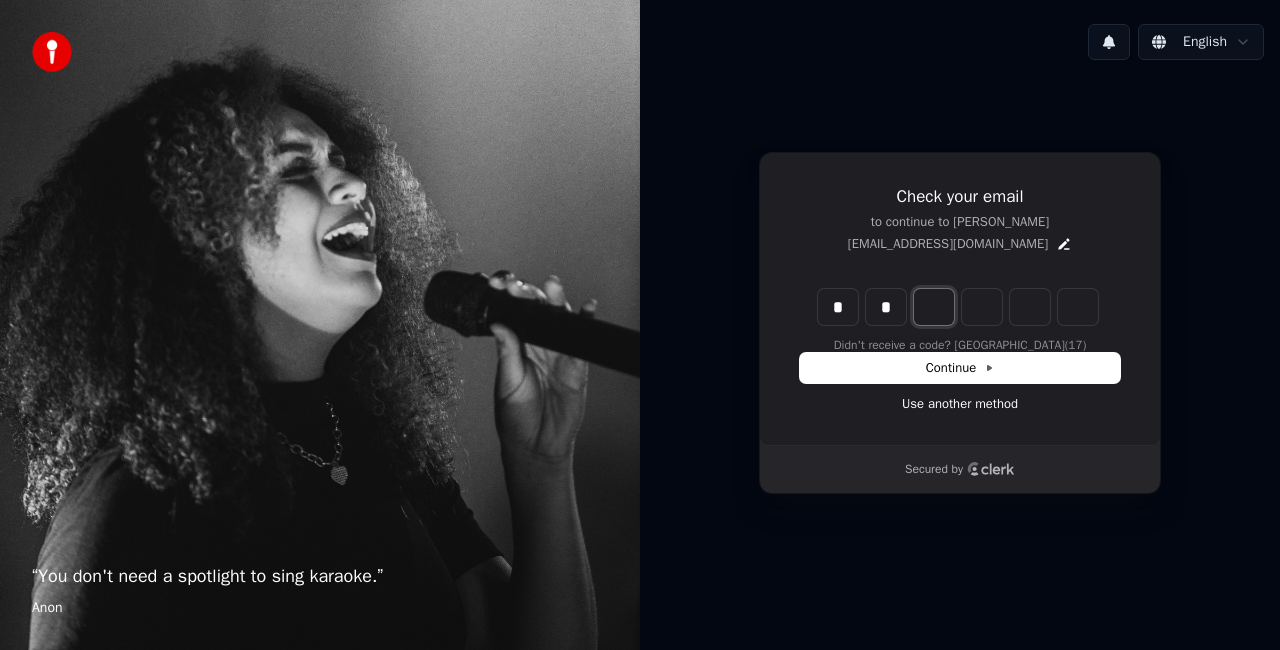 type on "*" 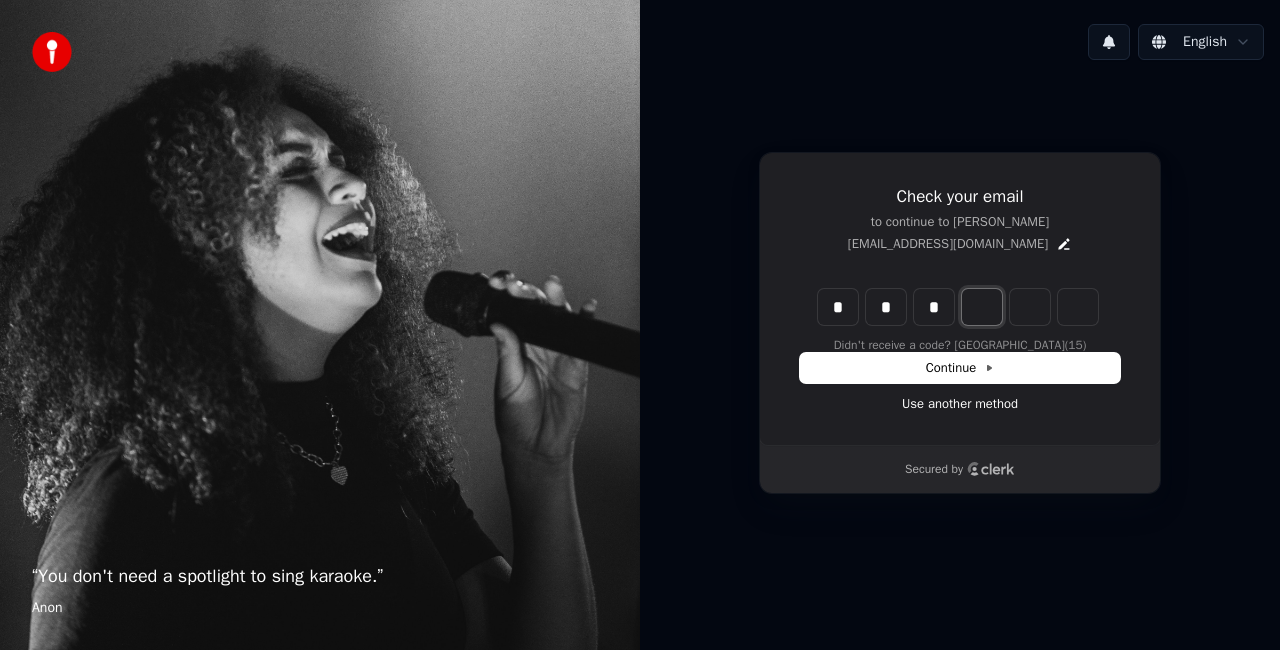 type on "*" 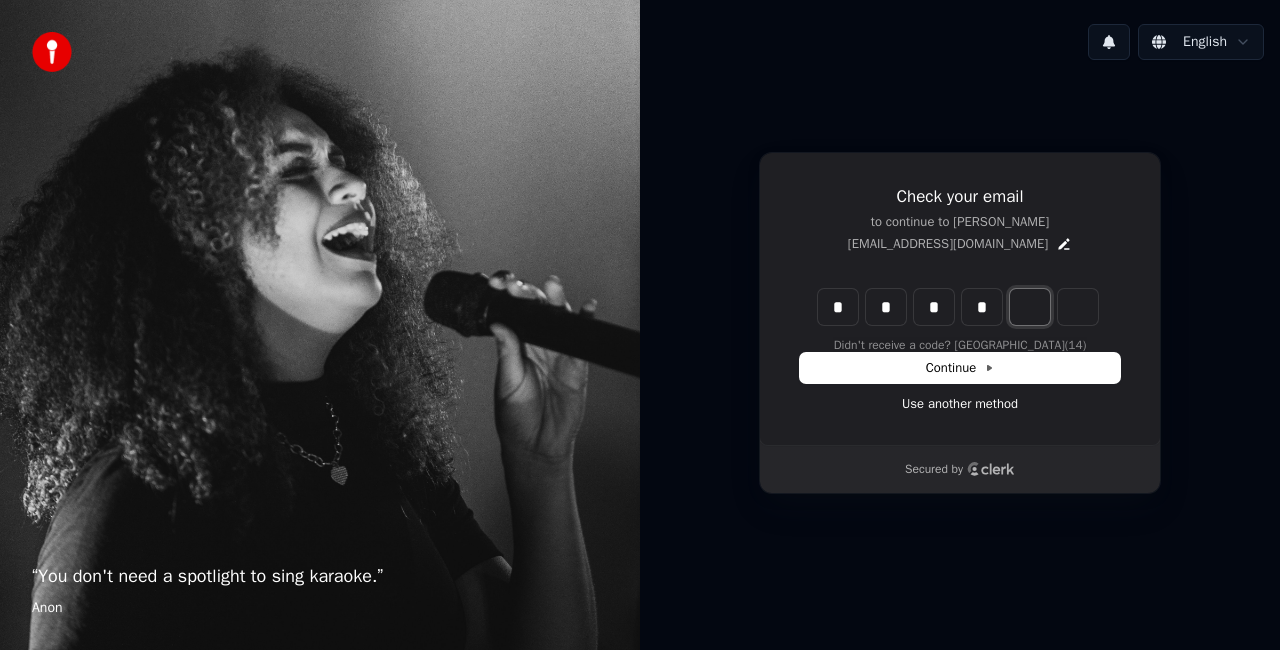 type on "*" 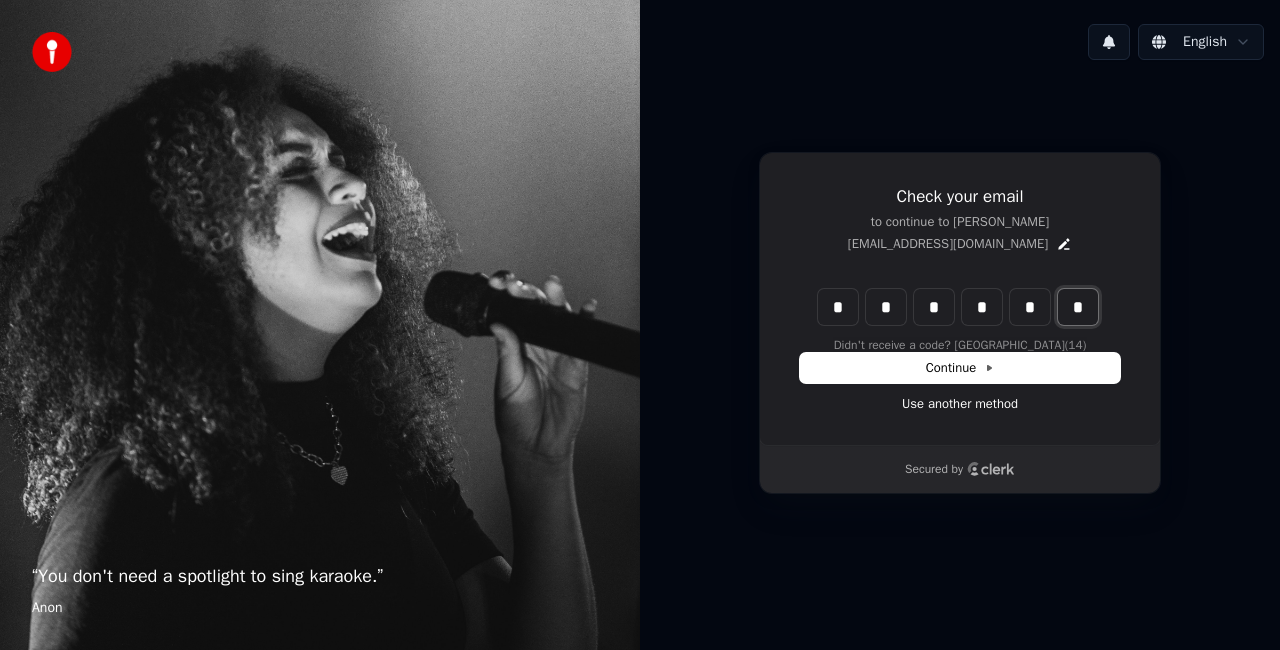 type on "*" 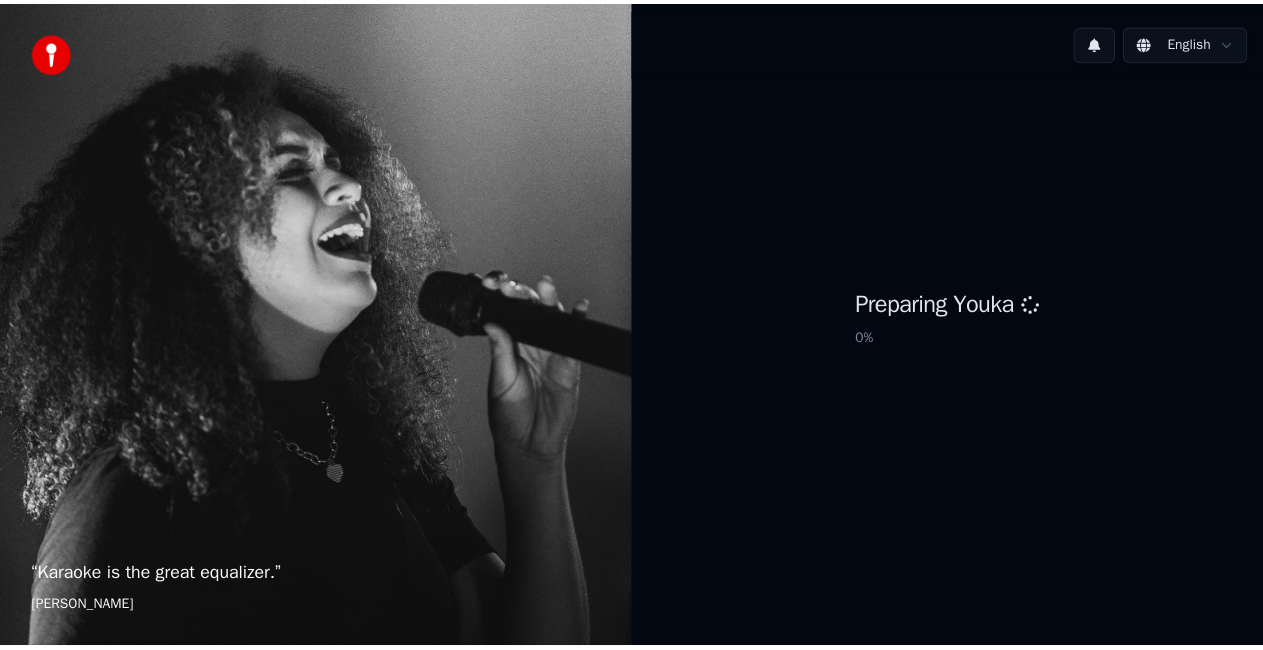 scroll, scrollTop: 0, scrollLeft: 0, axis: both 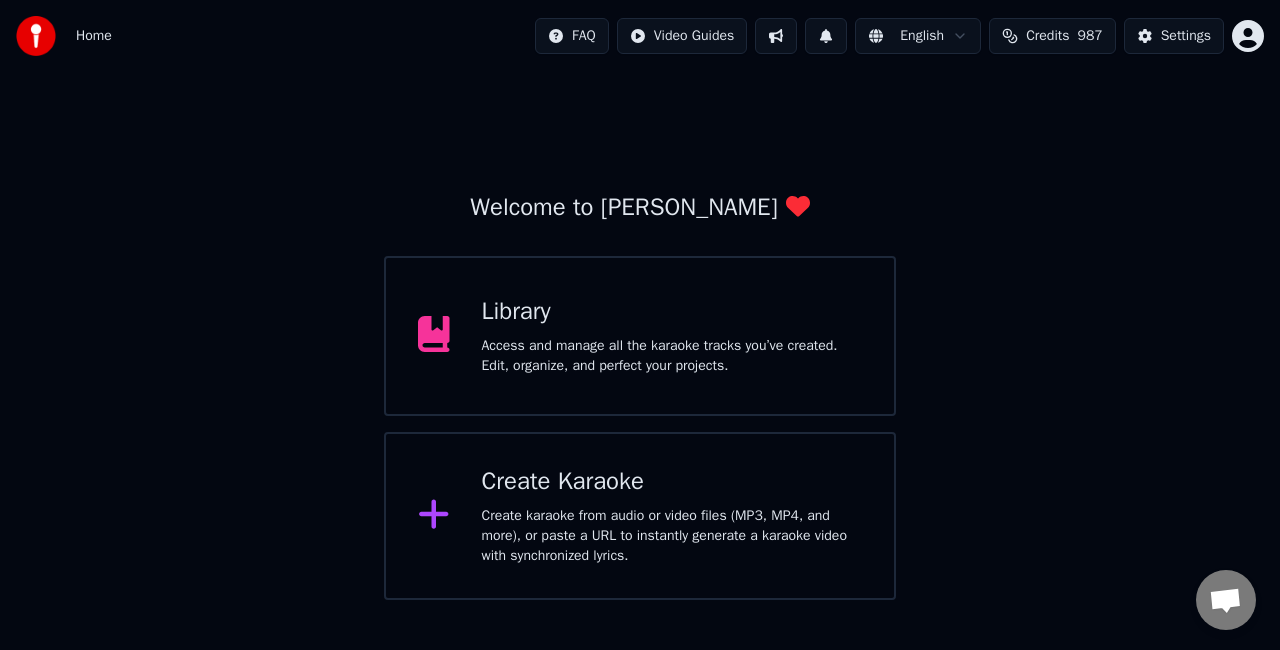 click on "Access and manage all the karaoke tracks you’ve created. Edit, organize, and perfect your projects." at bounding box center (672, 356) 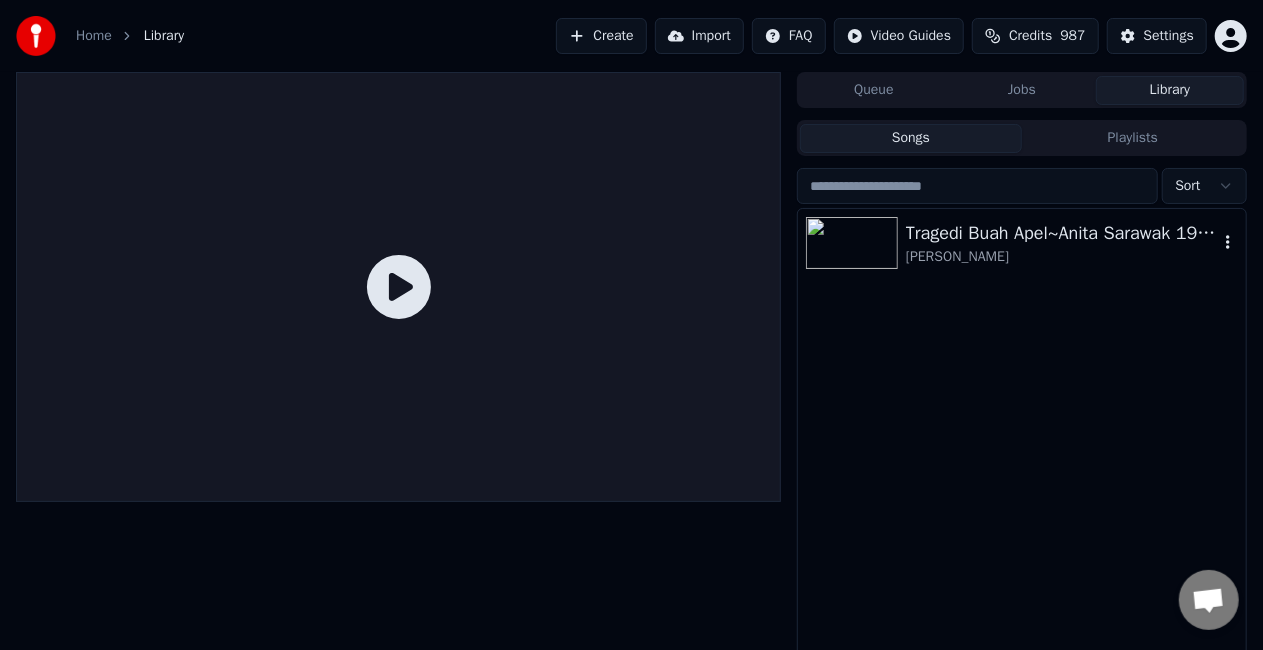 click on "Tragedi Buah [PERSON_NAME]~[PERSON_NAME] Sarawak 1984 KRK@KNK" at bounding box center [1062, 233] 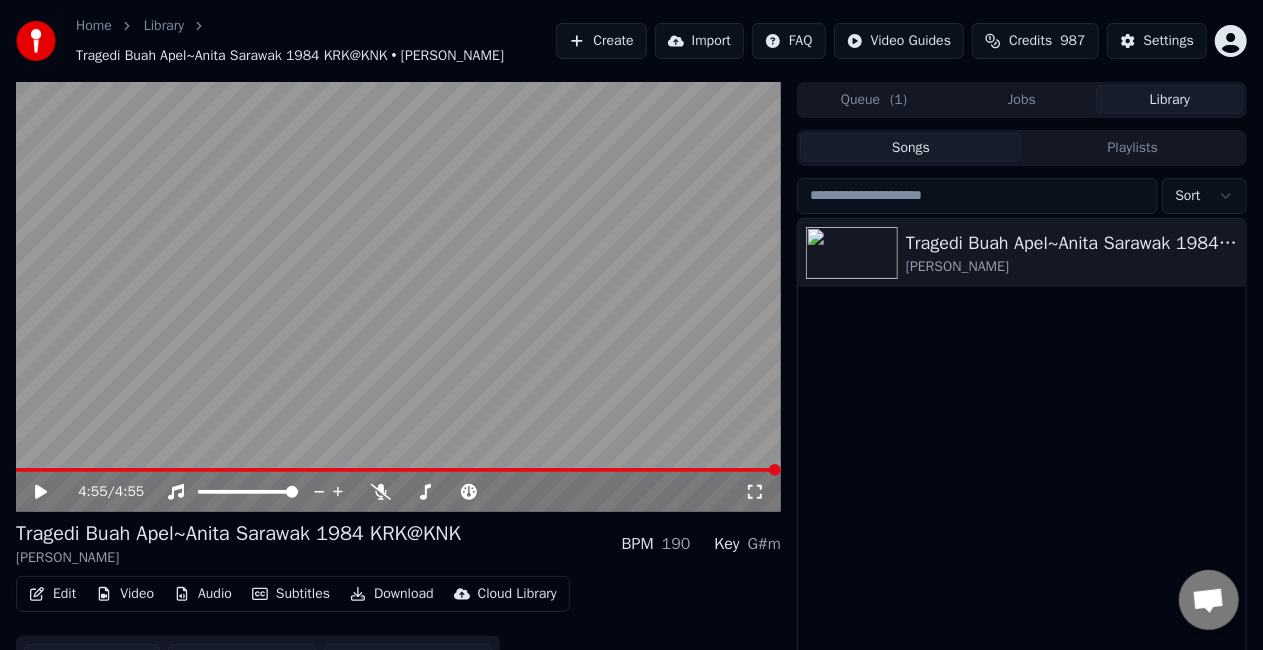 click on "Download" at bounding box center (392, 594) 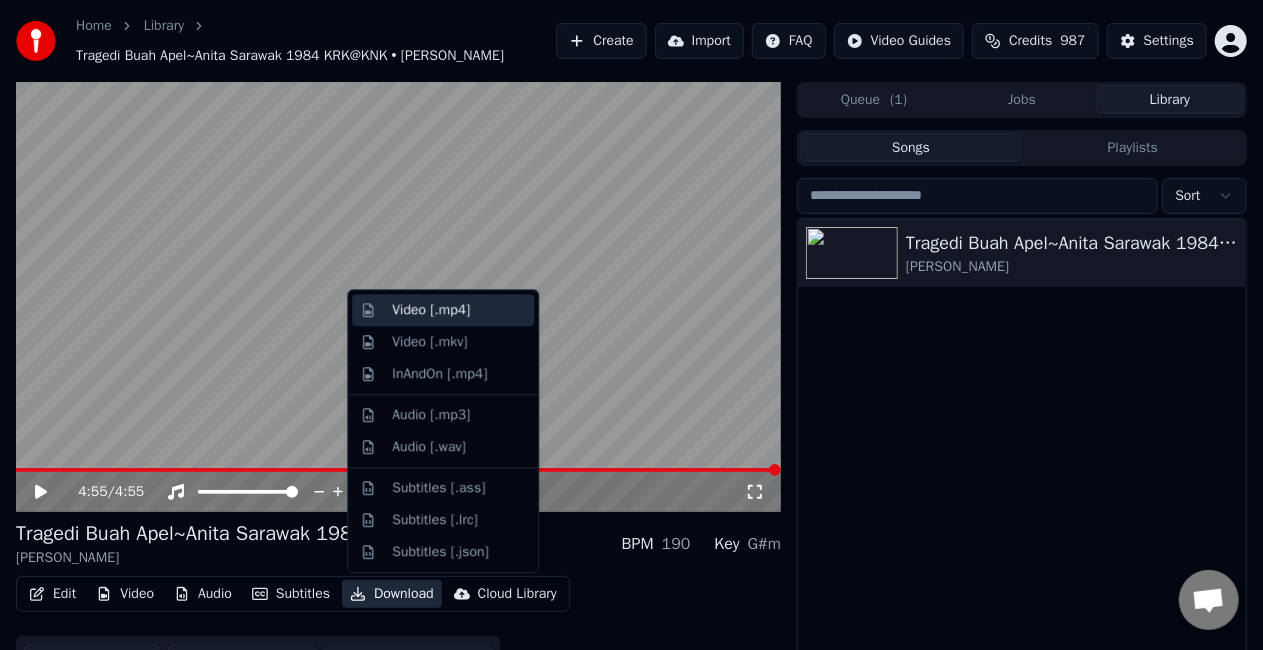 click on "Video [.mp4]" at bounding box center [431, 310] 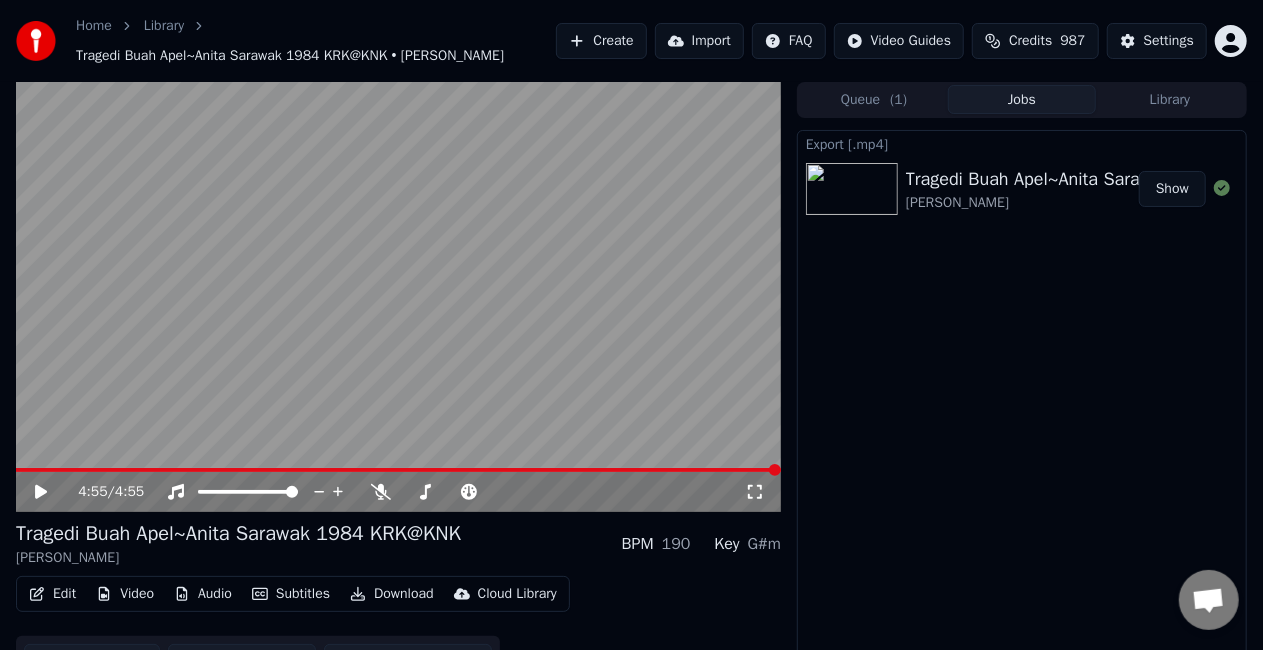 click on "Export [.mp4] Tragedi Buah Apel~Anita Sarawak 1984 KRK@KNK Anita Sarawak Show" at bounding box center [1022, 406] 